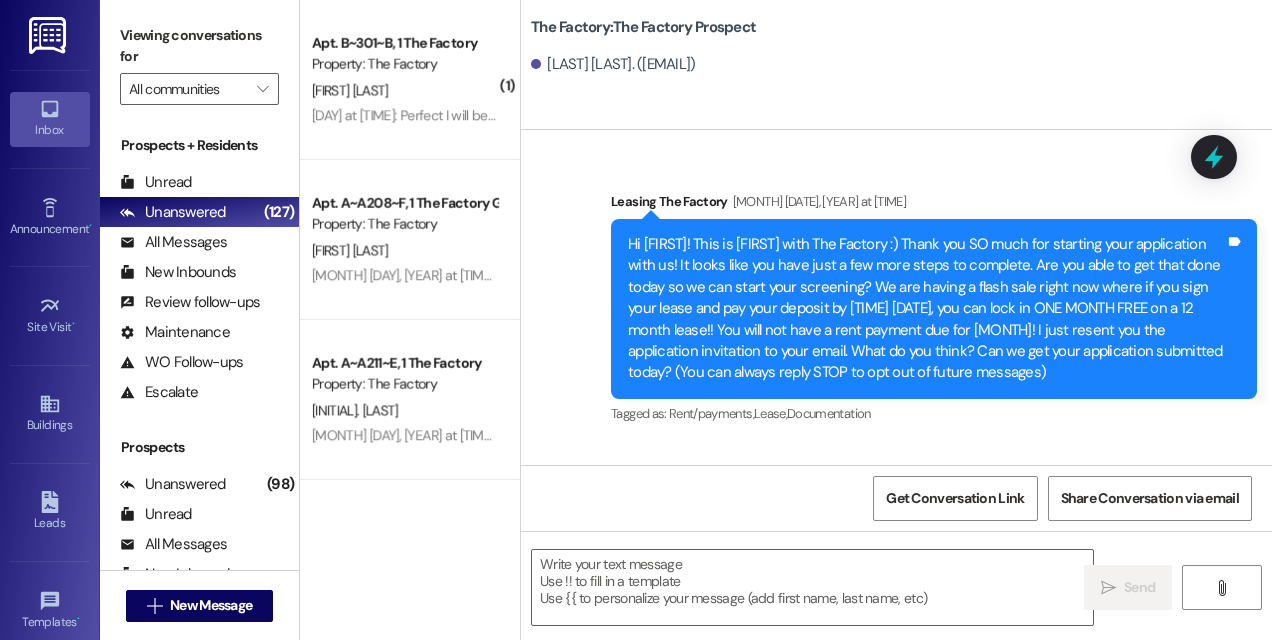 scroll, scrollTop: 0, scrollLeft: 0, axis: both 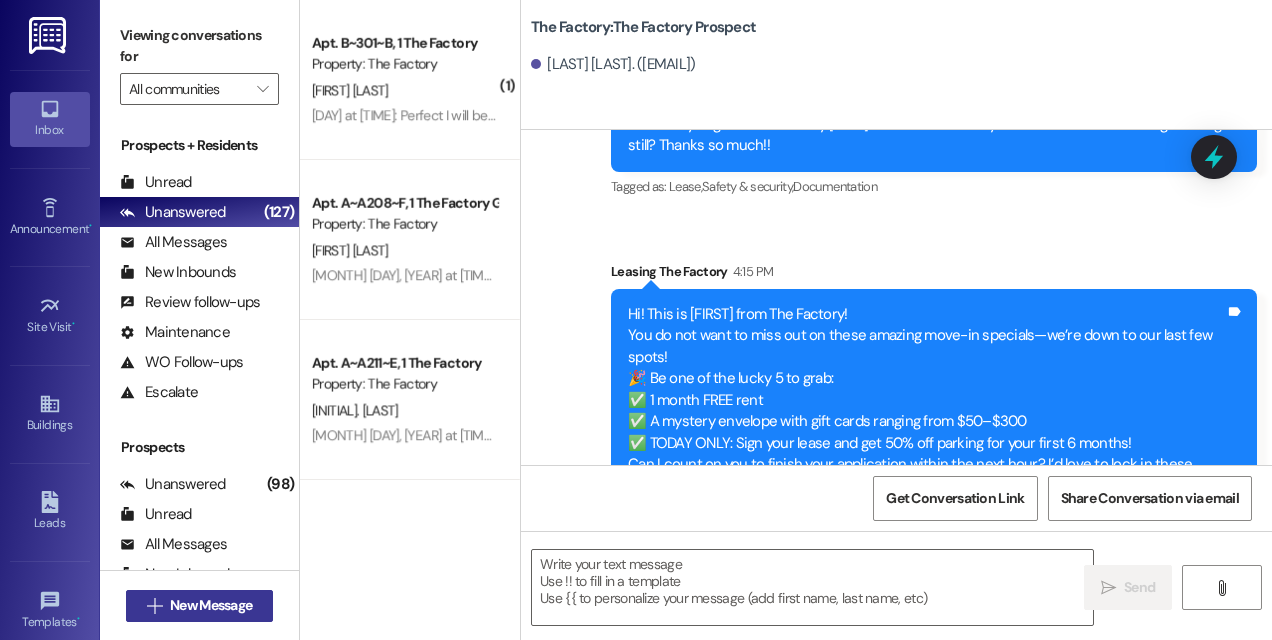 click on "New Message" at bounding box center (211, 605) 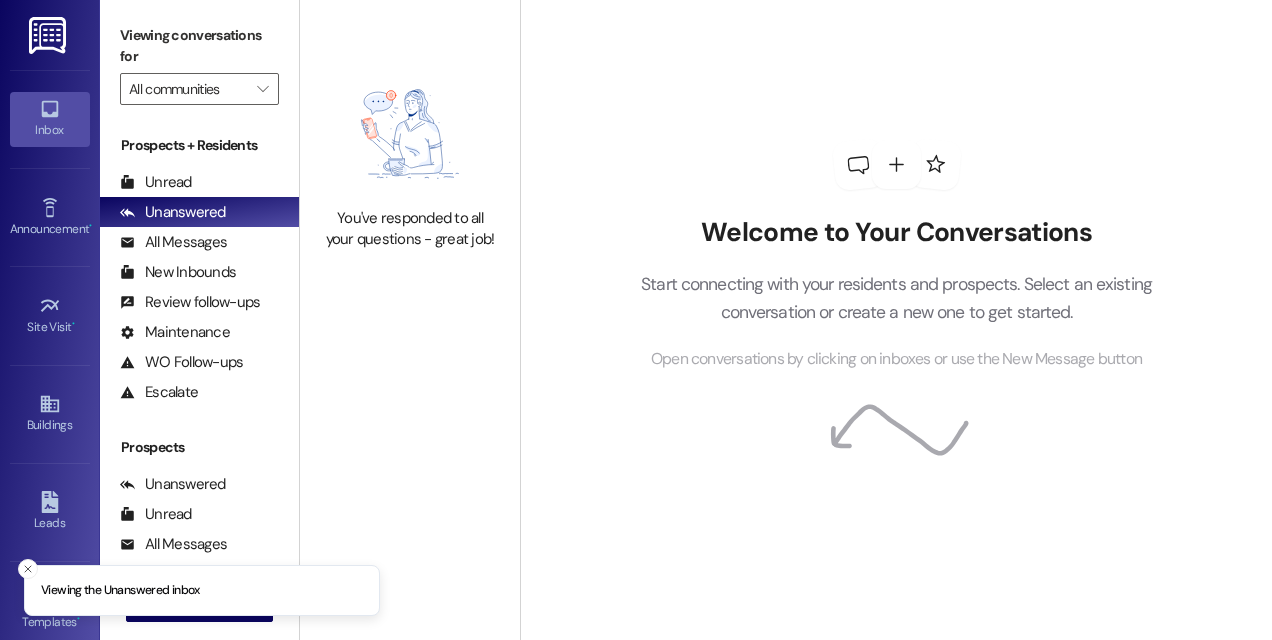 scroll, scrollTop: 0, scrollLeft: 0, axis: both 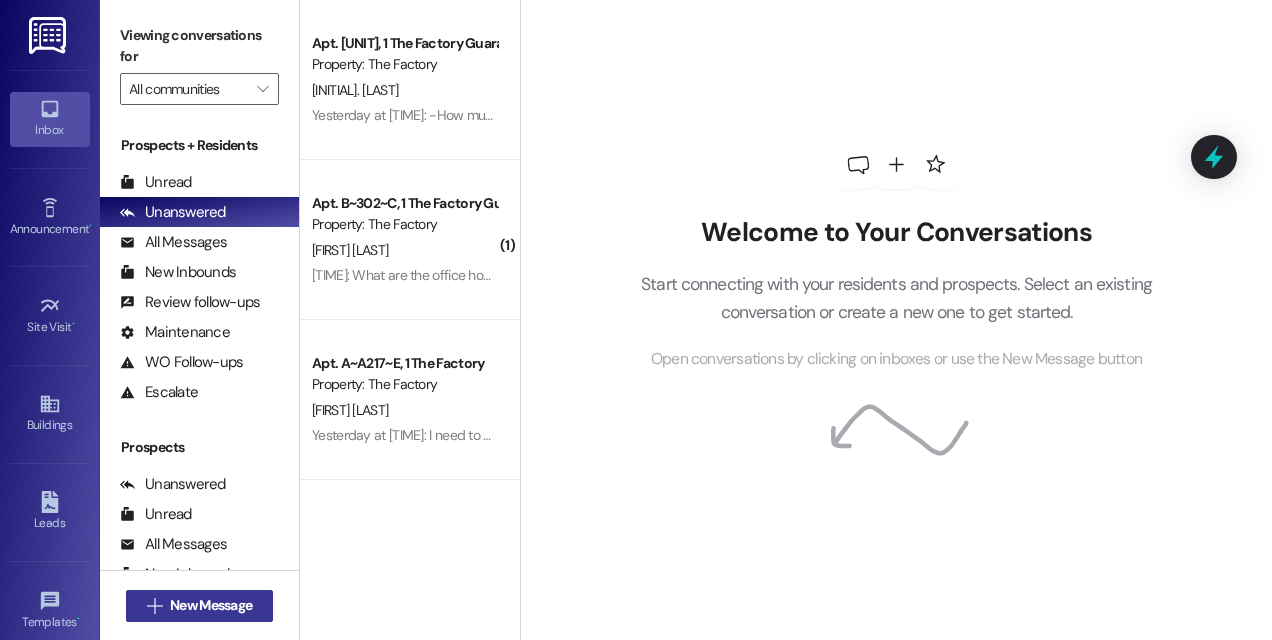 click on "New Message" at bounding box center [211, 605] 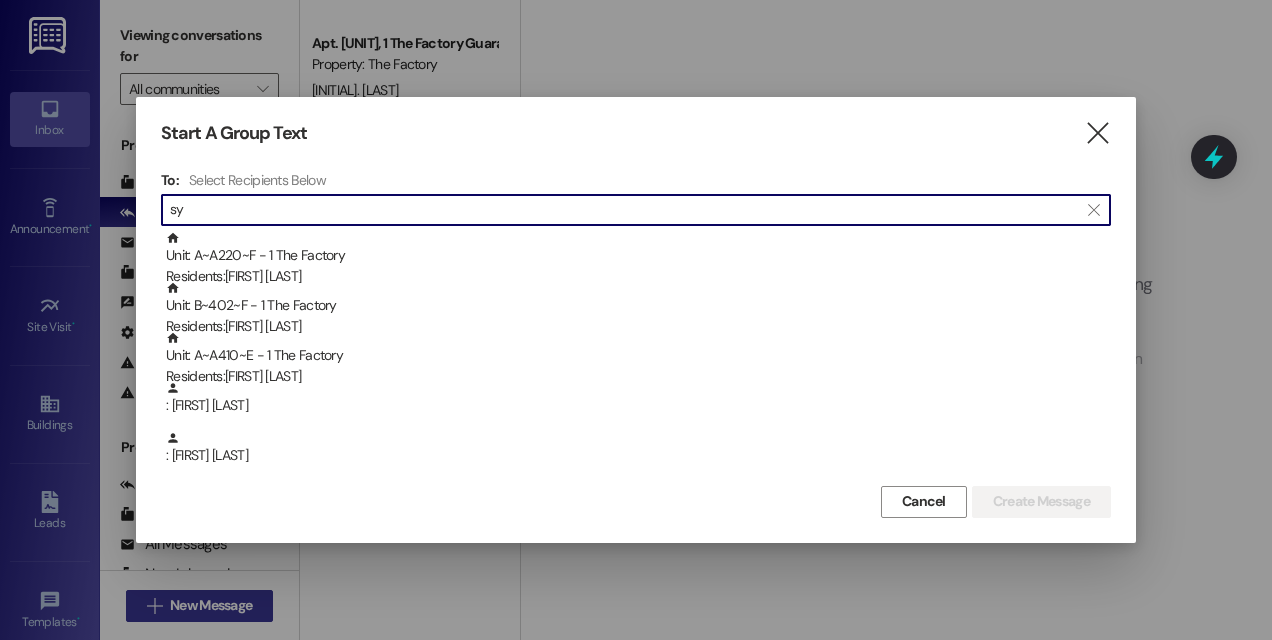 type on "s" 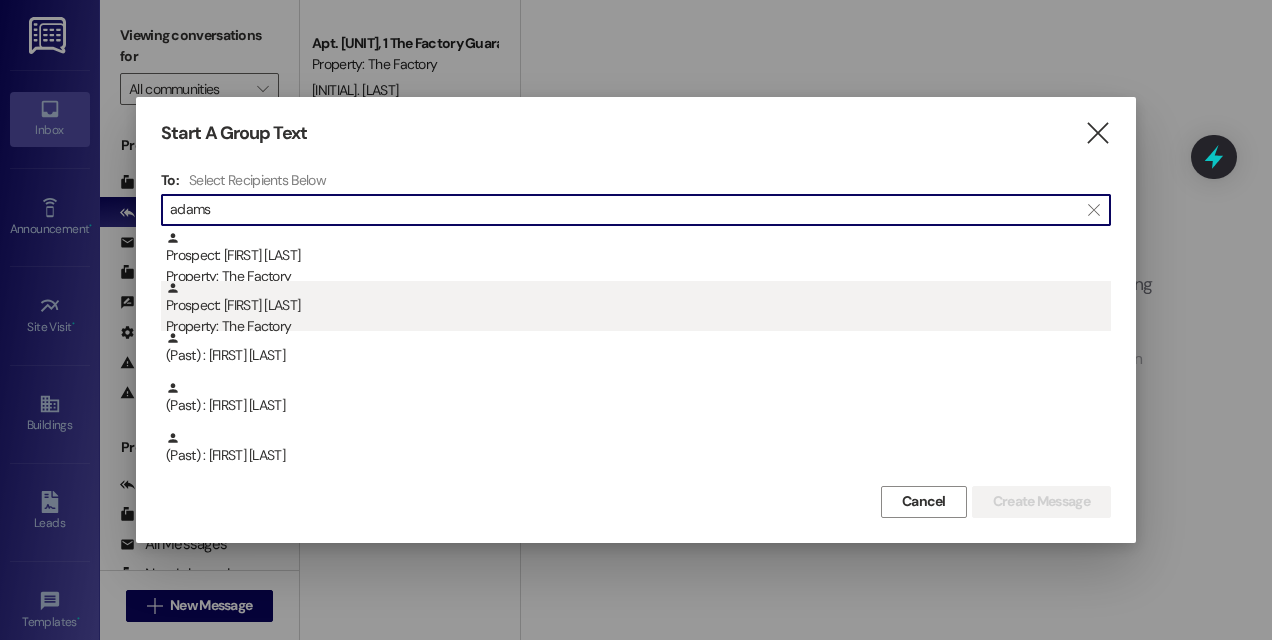 type on "adams" 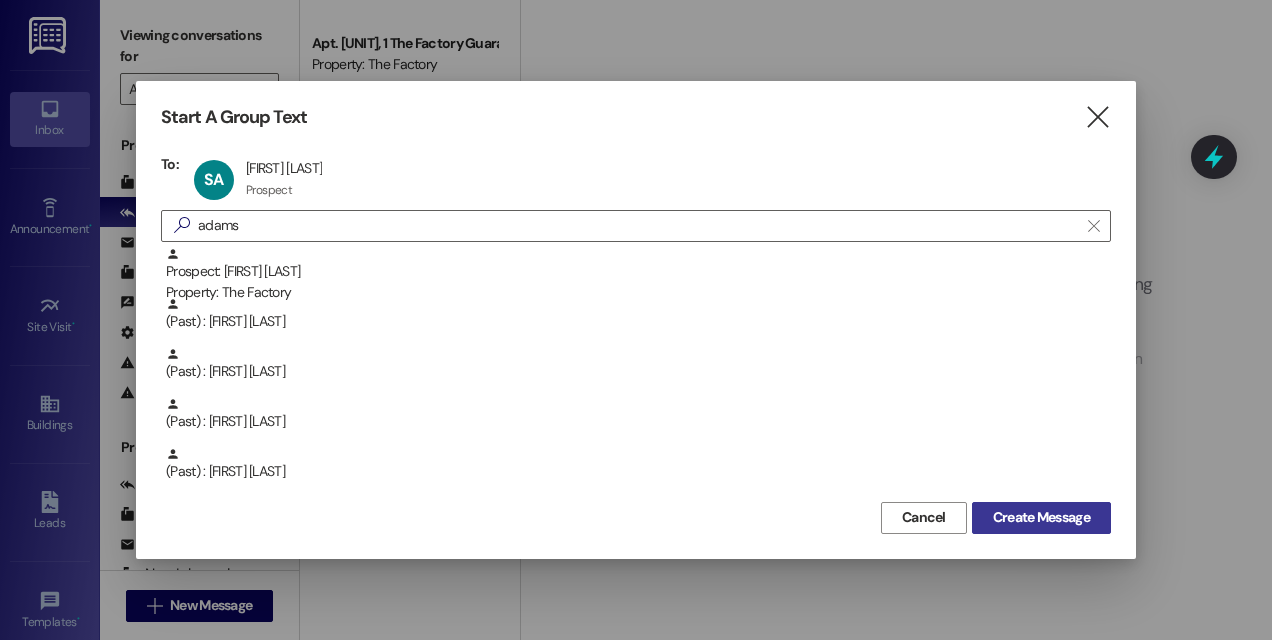 click on "Create Message" at bounding box center (1041, 517) 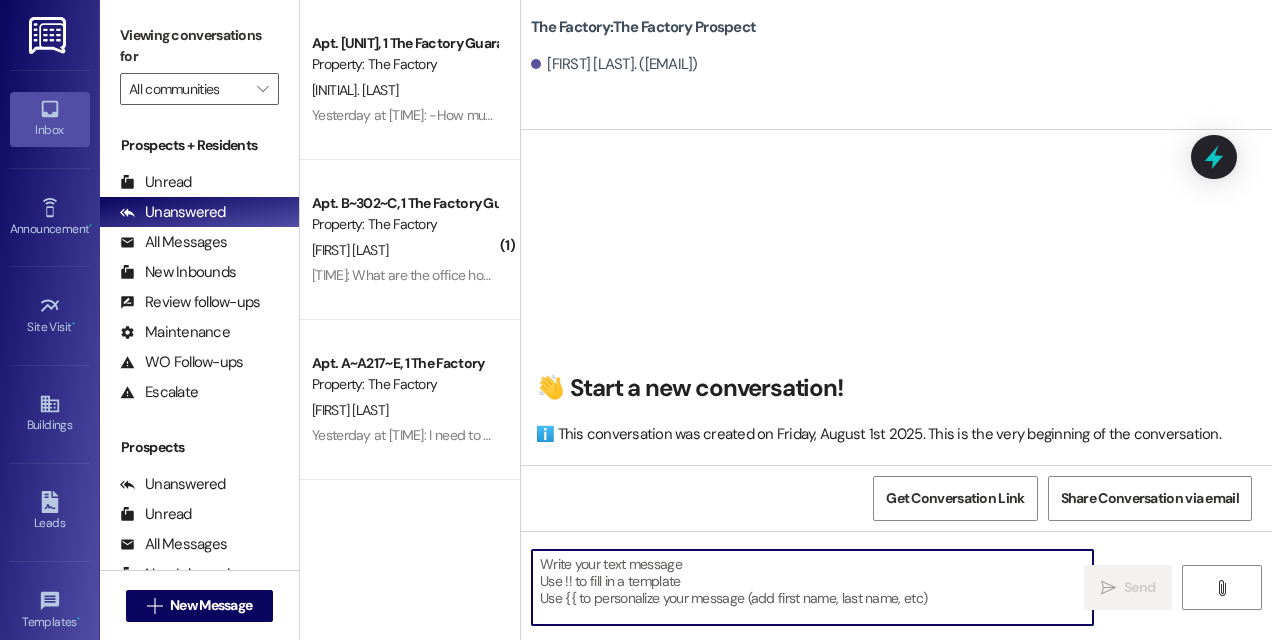 click at bounding box center (812, 587) 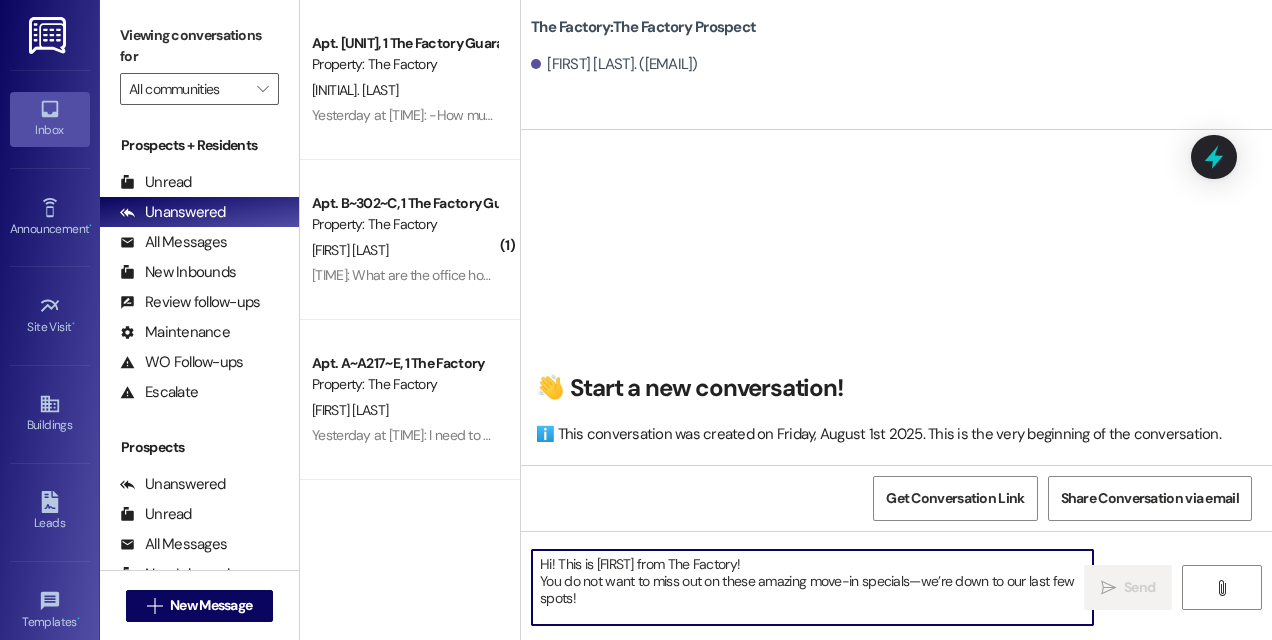 scroll, scrollTop: 118, scrollLeft: 0, axis: vertical 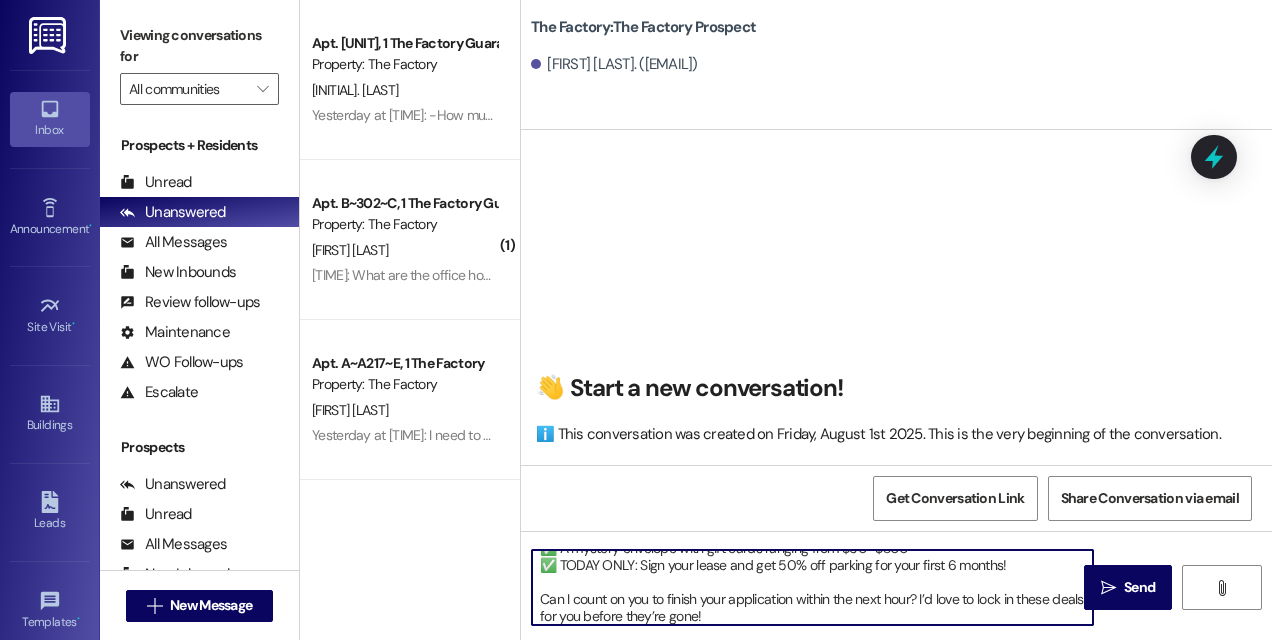 click on "Hi! This is [FIRST] from The Factory!
You do not want to miss out on these amazing move-in specials—we’re down to our last few spots!
🎉 Be one of the lucky 5 to grab:
✅ 1 month FREE rent
✅ A mystery envelope with gift cards ranging from $50–$300
✅ TODAY ONLY: Sign your lease and get 50% off parking for your first 6 months!
Can I count on you to finish your application within the next hour? I’d love to lock in these deals for you before they’re gone!" at bounding box center [812, 587] 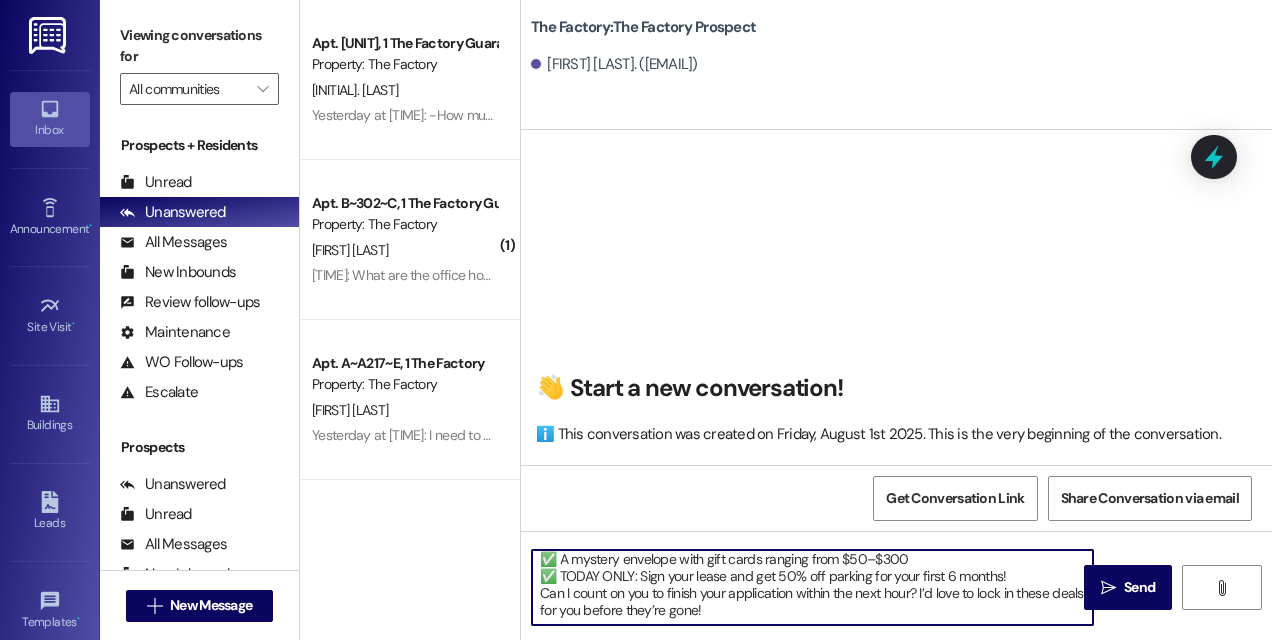 scroll, scrollTop: 106, scrollLeft: 0, axis: vertical 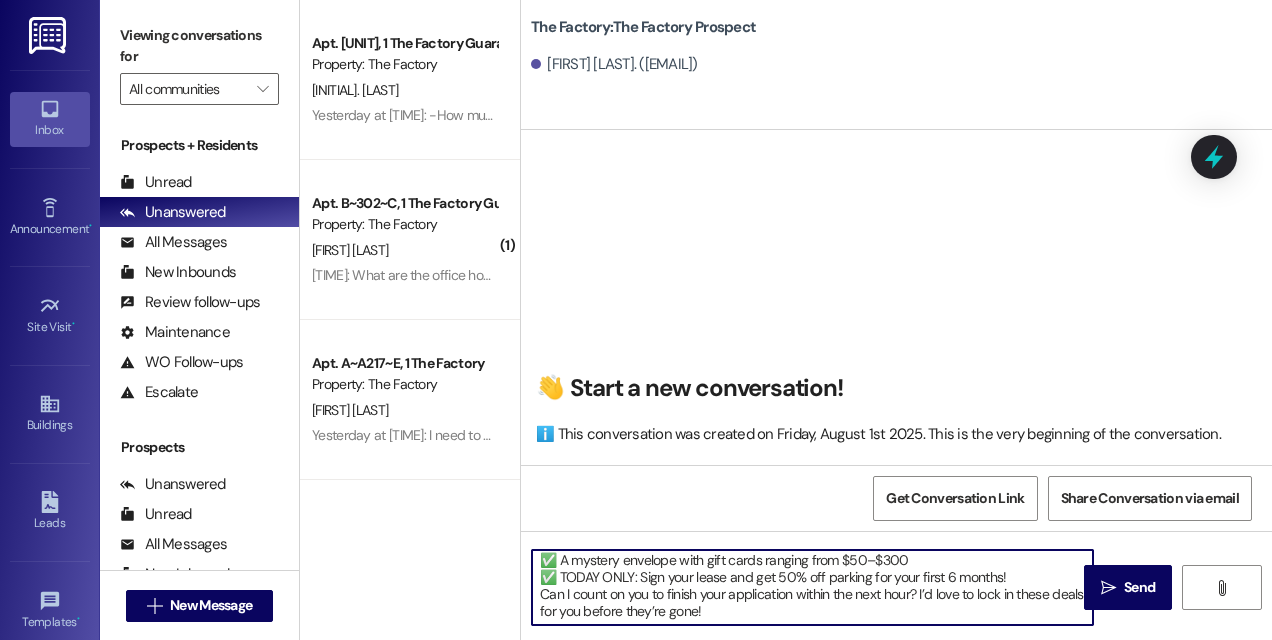 click on "Hi! This is [FIRST] from The Factory!
You do not want to miss out on these amazing move-in specials—we’re down to our last few spots!
🎉 Be one of the lucky 5 to grab:
✅ 1 month FREE rent
✅ A mystery envelope with gift cards ranging from $50–$300
✅ TODAY ONLY: Sign your lease and get 50% off parking for your first 6 months!
Can I count on you to finish your application within the next hour? I’d love to lock in these deals for you before they’re gone!" at bounding box center [812, 587] 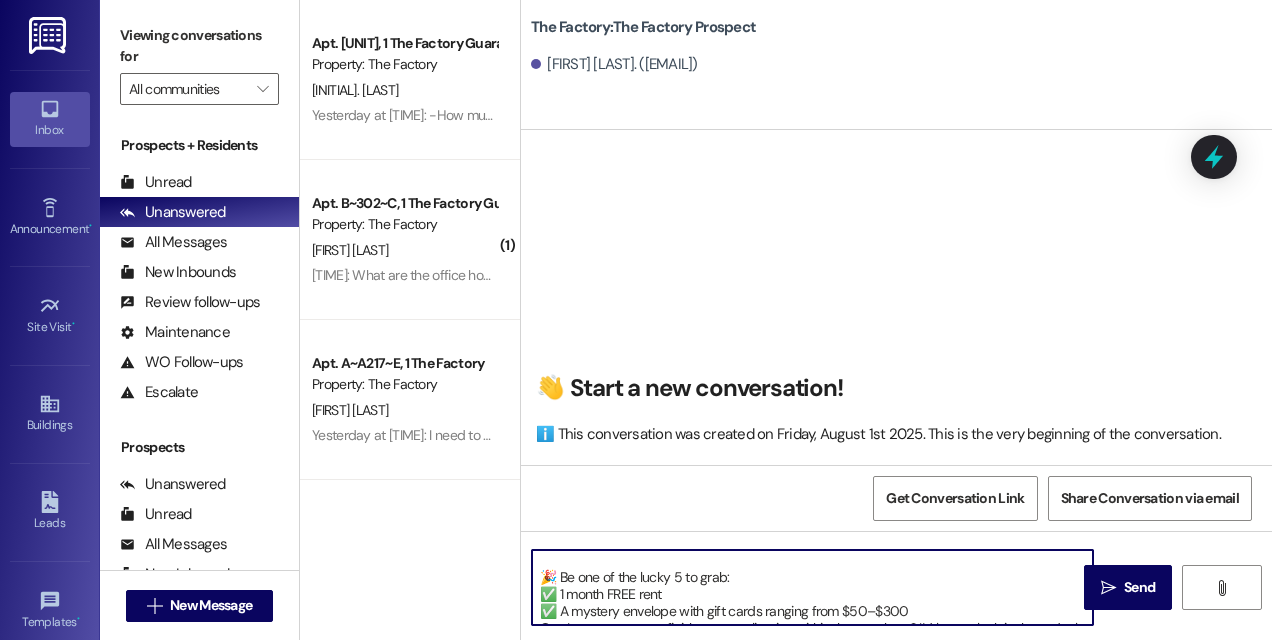 scroll, scrollTop: 38, scrollLeft: 0, axis: vertical 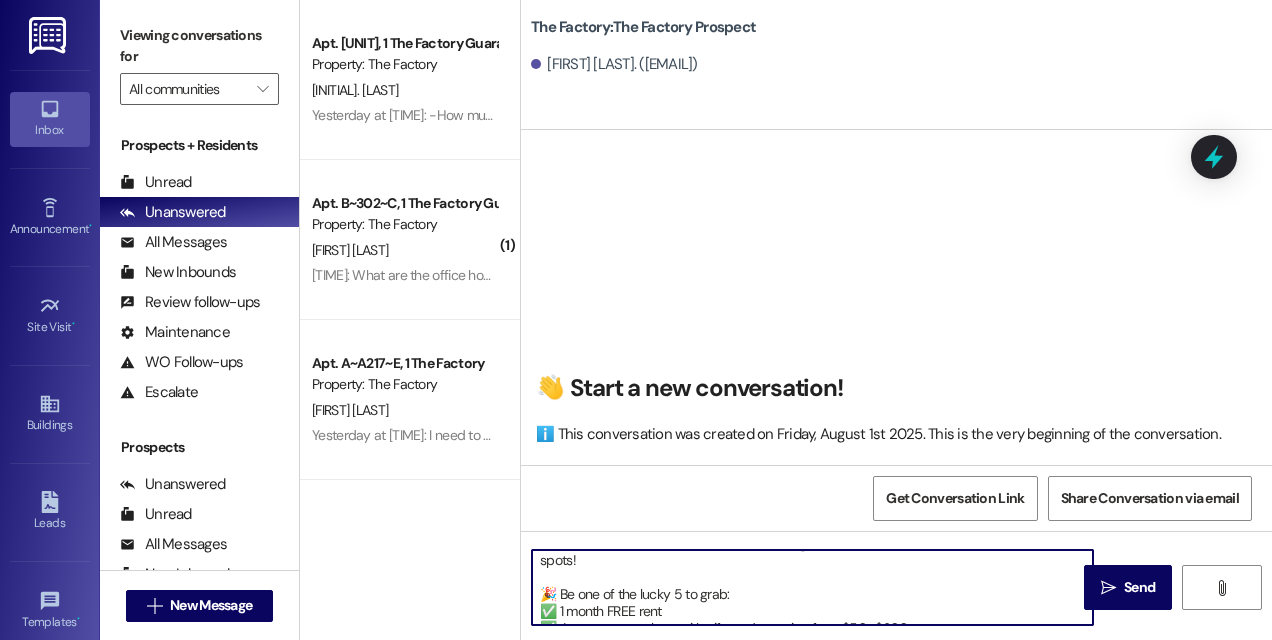 click on "Hi! This is [FIRST] from The Factory!
You do not want to miss out on these amazing move-in specials—we’re down to our last few spots!
🎉 Be one of the lucky 5 to grab:
✅ 1 month FREE rent
✅ A mystery envelope with gift cards ranging from $50–$300
Can I count on you to finish your application within the next hour? I’d love to lock in these deals for you before they’re gone!" at bounding box center [812, 587] 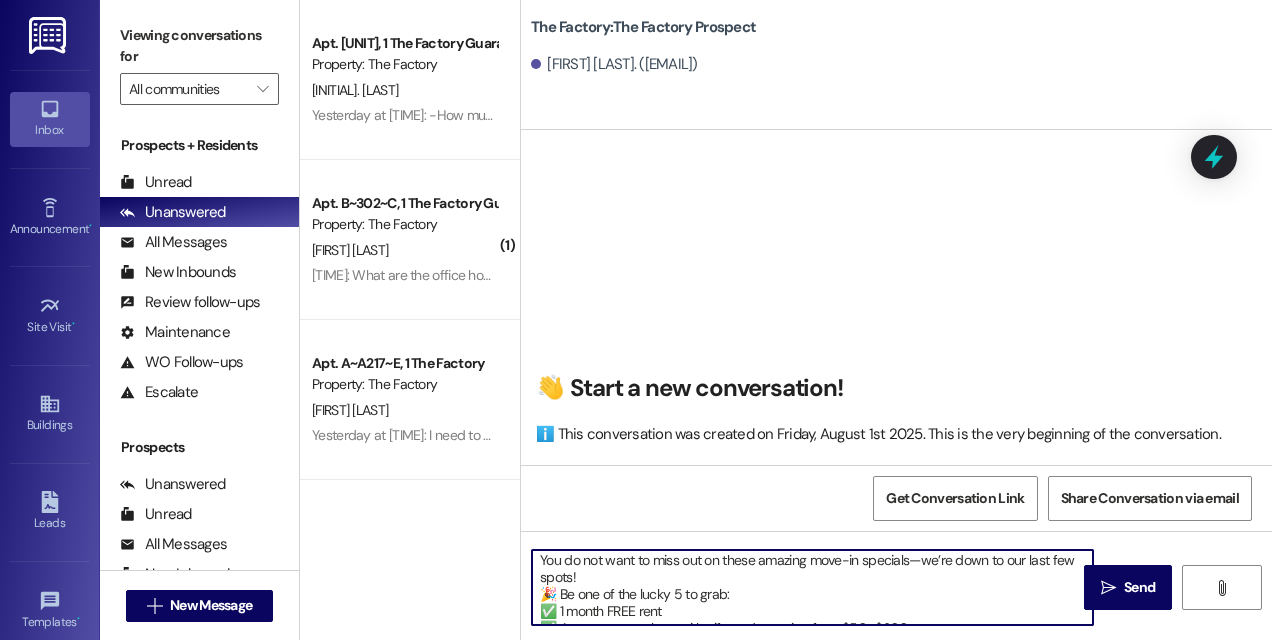 scroll, scrollTop: 4, scrollLeft: 0, axis: vertical 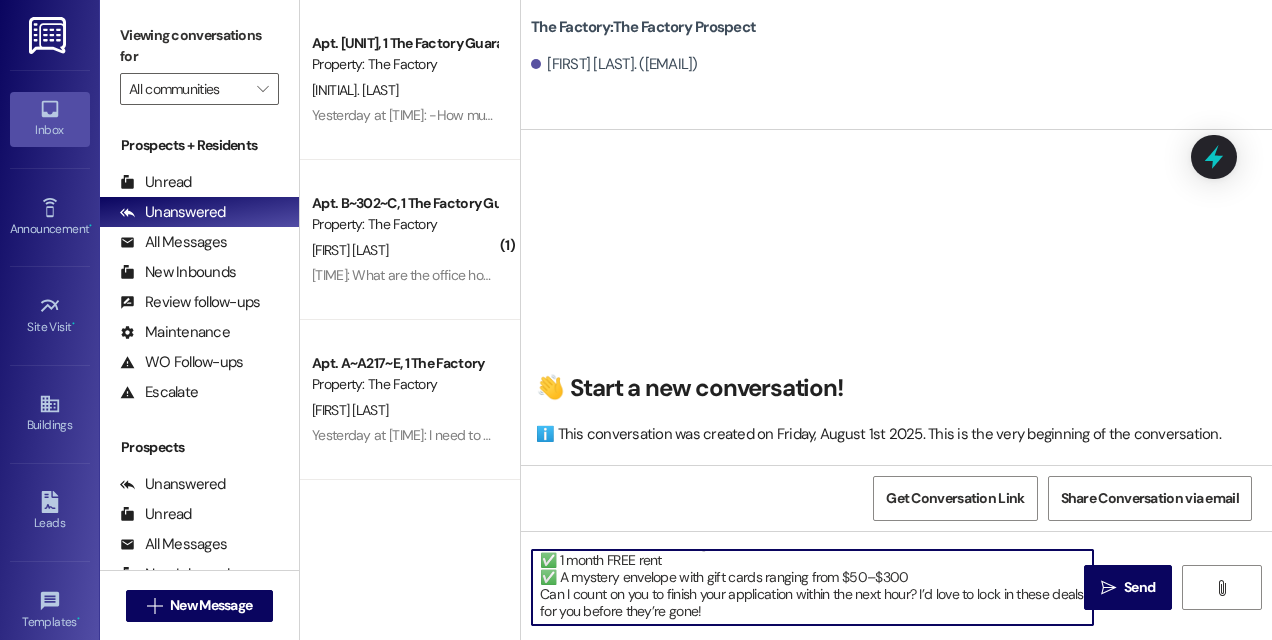 drag, startPoint x: 539, startPoint y: 558, endPoint x: 793, endPoint y: 654, distance: 271.53638 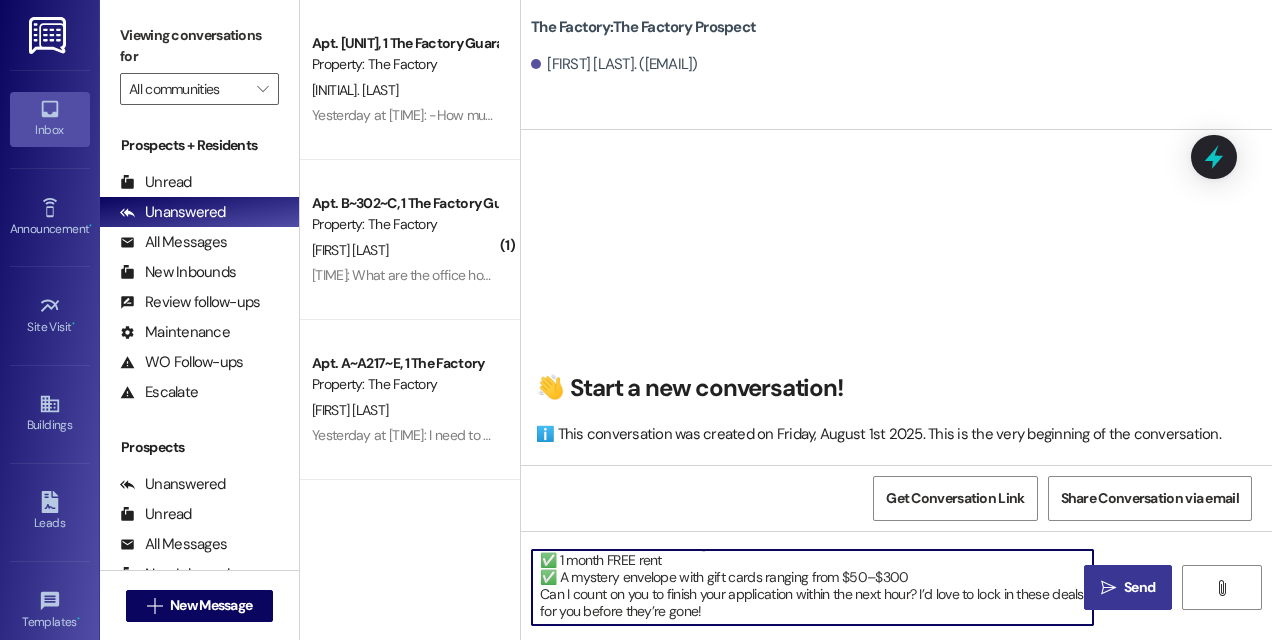 type on "Hi [FIRST]! This is [FIRST] from The Factory!
You do not want to miss out on these amazing move-in specials—we’re down to our last few spots!
🎉 Be one of the lucky 5 to grab:
✅ 1 month FREE rent
✅ A mystery envelope with gift cards ranging from $50–$300
Can I count on you to finish your application within the next hour? I’d love to lock in these deals for you before they’re gone!" 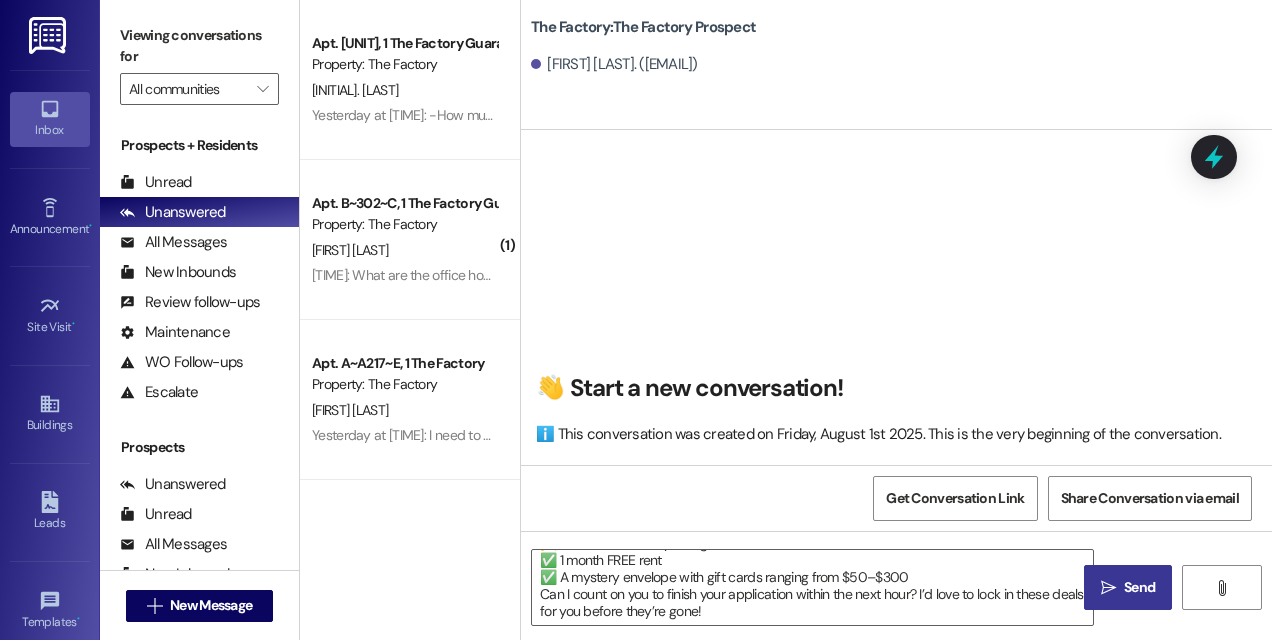 click on " Send" at bounding box center (1128, 587) 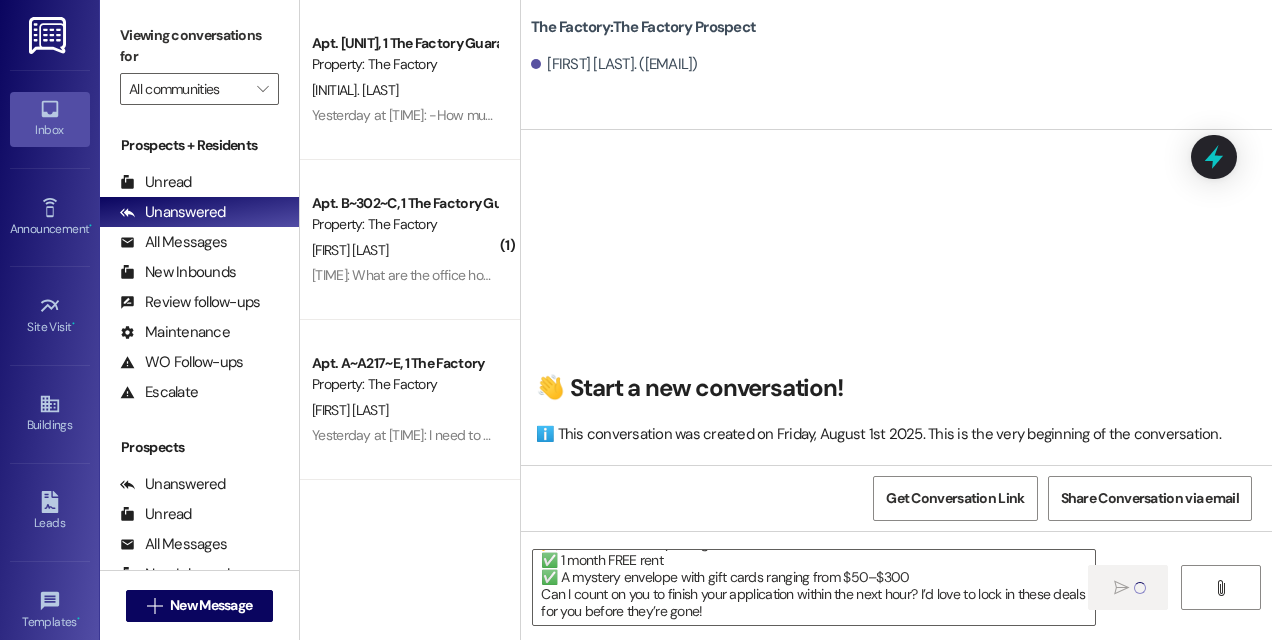 type 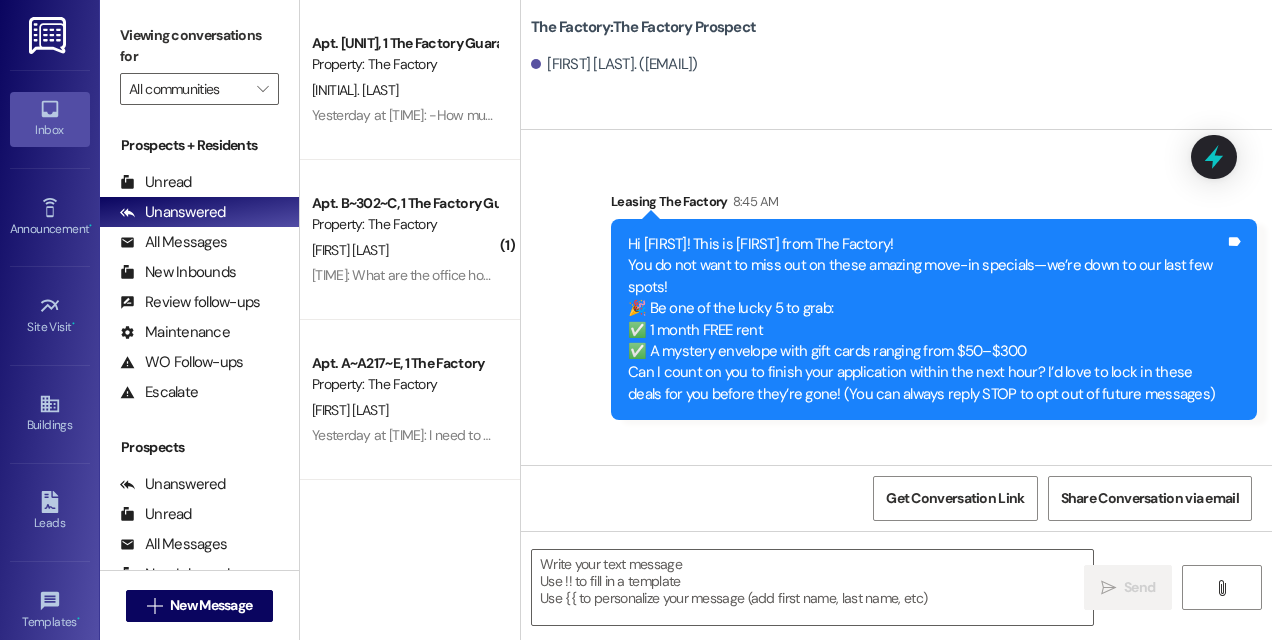 scroll, scrollTop: 0, scrollLeft: 0, axis: both 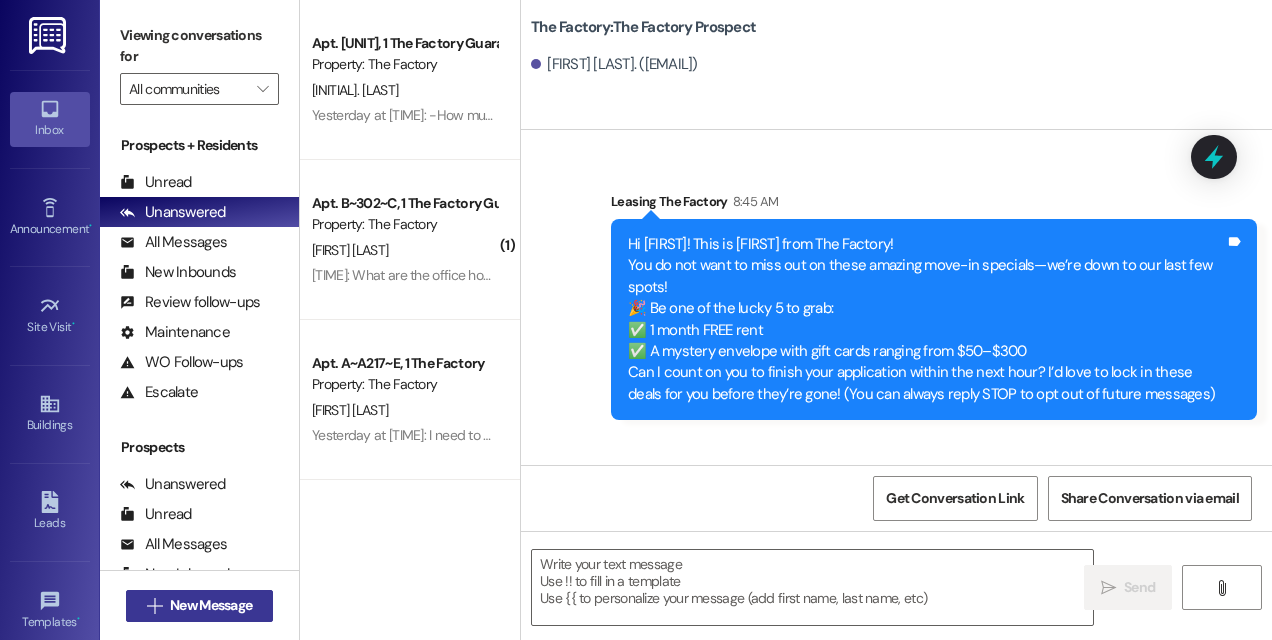 click on "New Message" at bounding box center (211, 605) 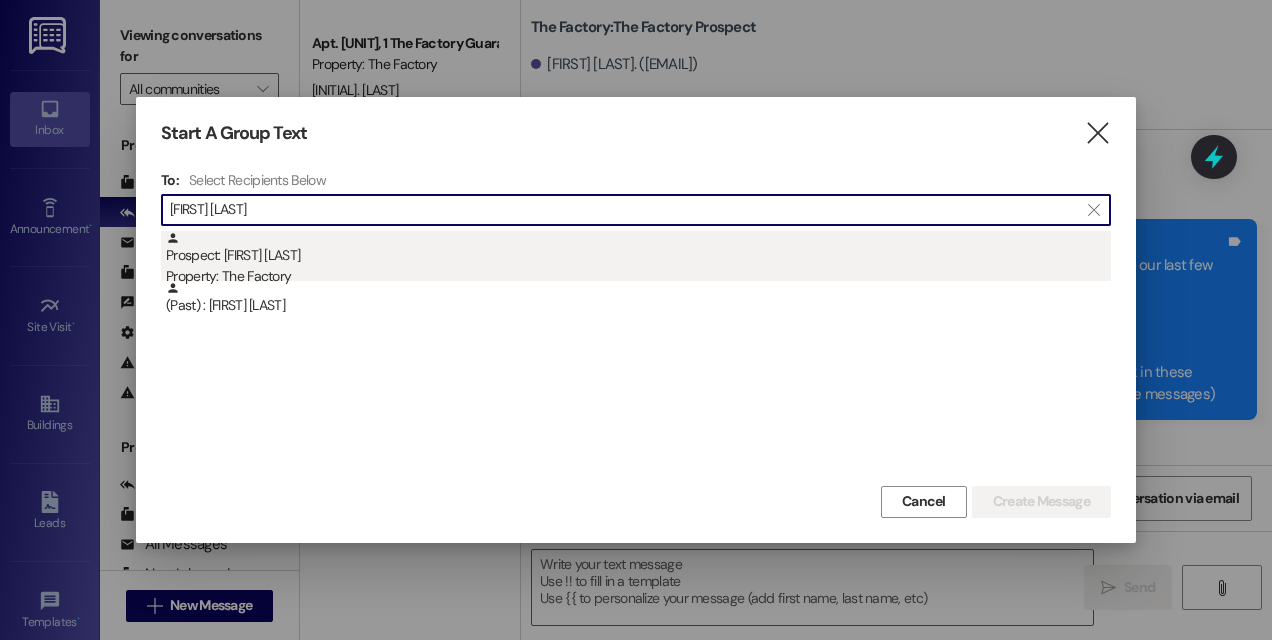 type on "[FIRST] [LAST]" 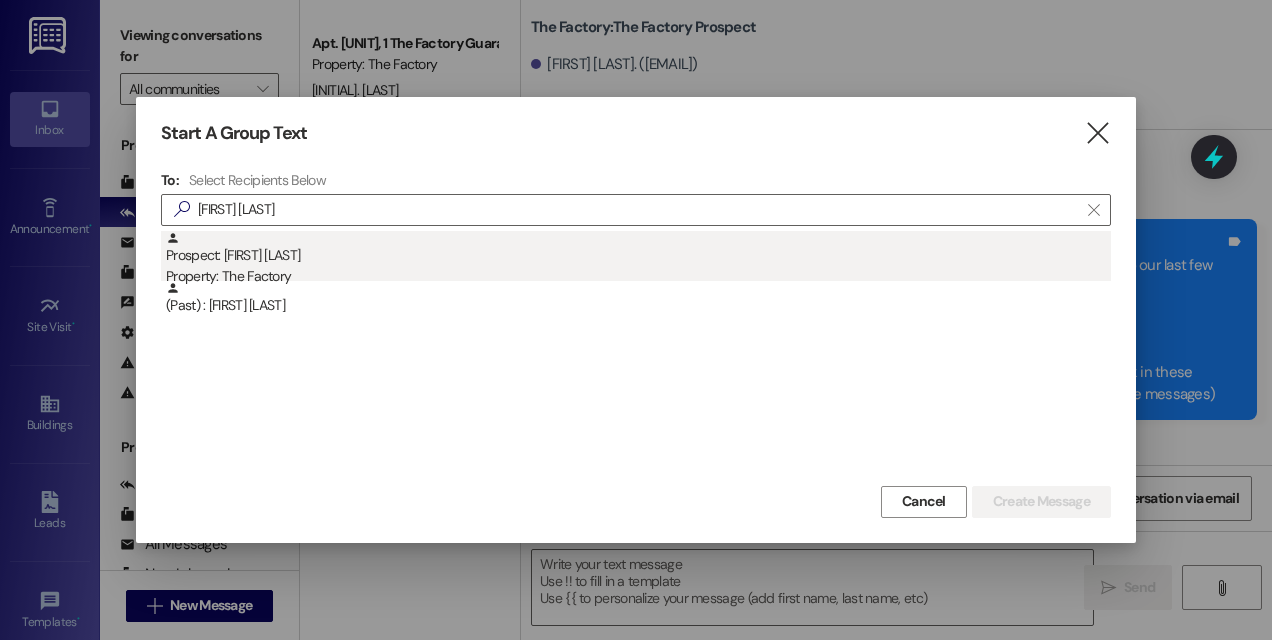 click on "Property: The Factory" at bounding box center (638, 276) 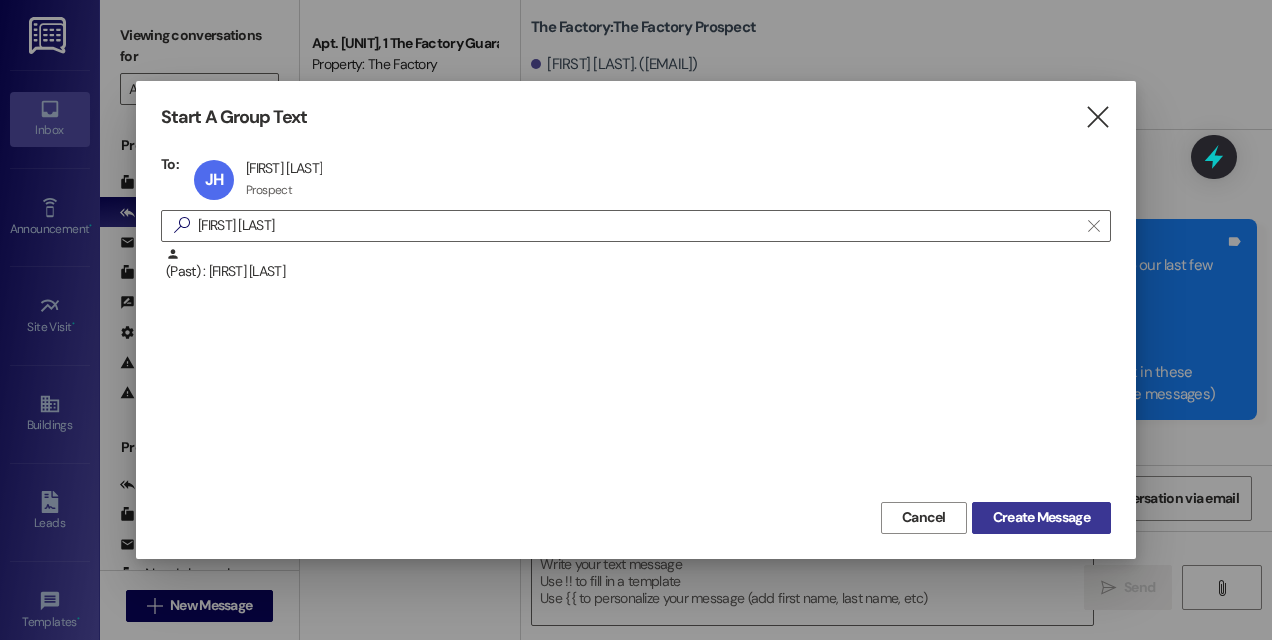 click on "Create Message" at bounding box center (1041, 517) 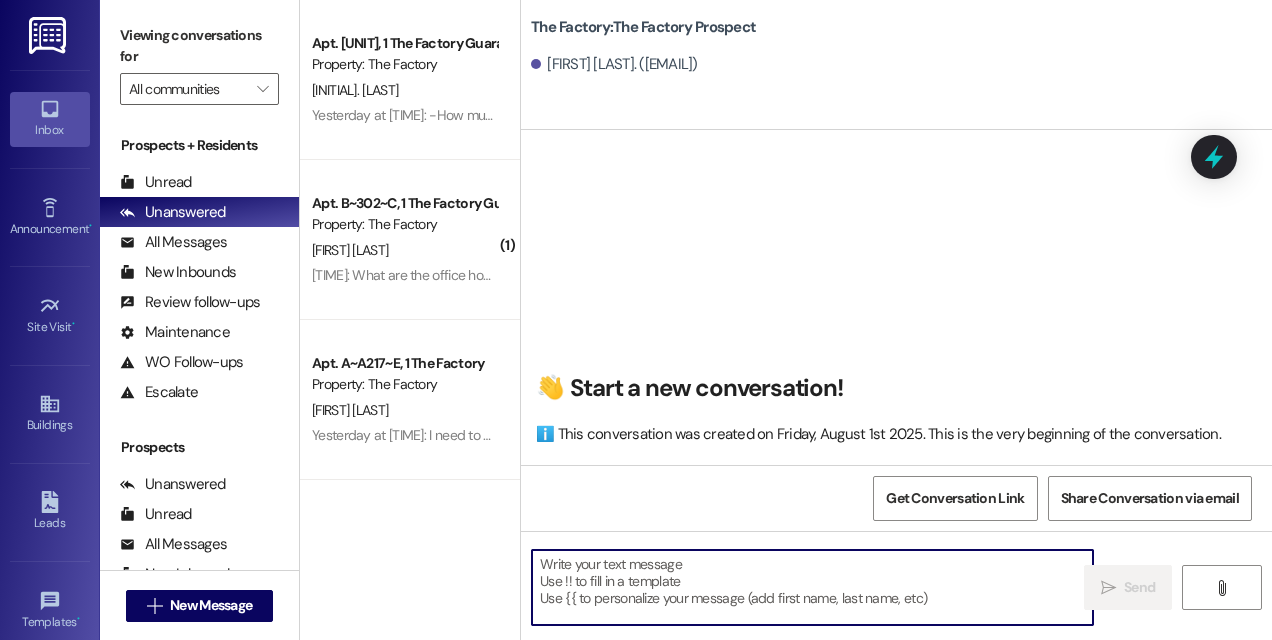 click at bounding box center [812, 587] 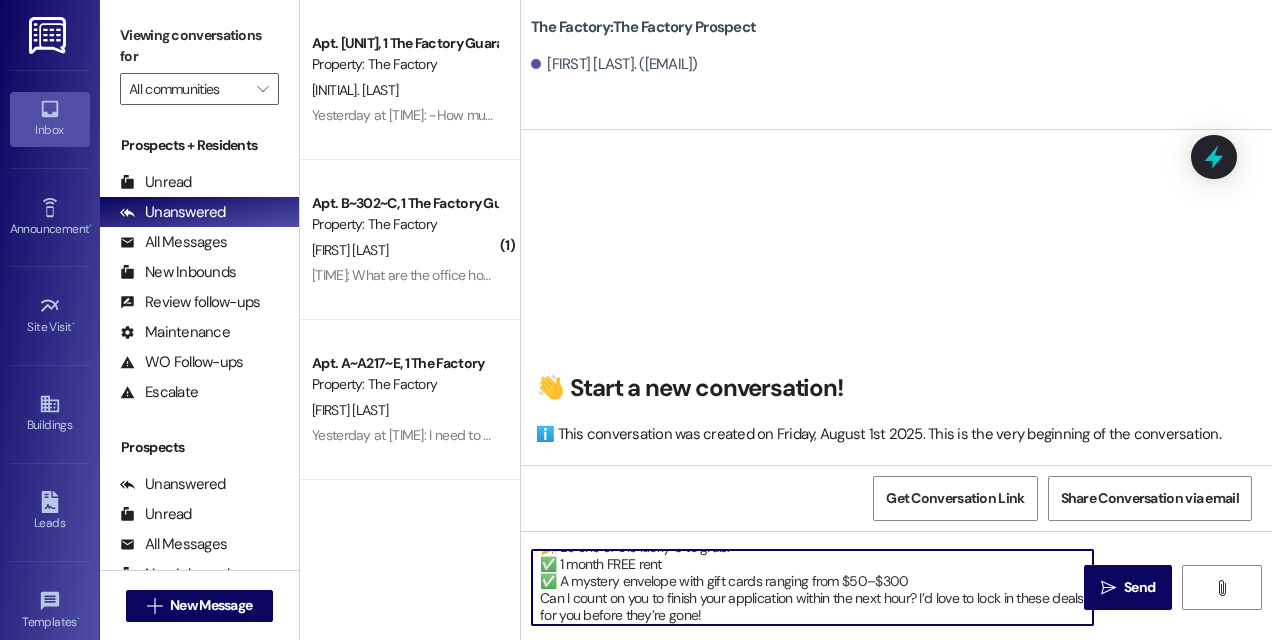 scroll, scrollTop: 4, scrollLeft: 0, axis: vertical 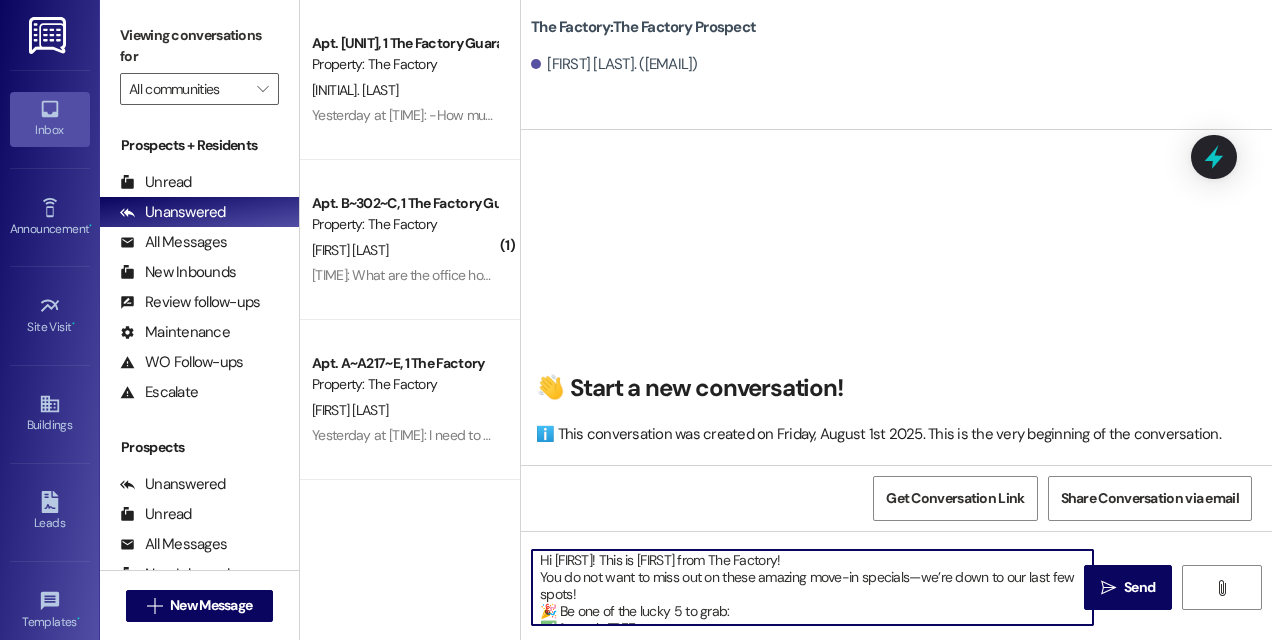 click on "Hi [FIRST]! This is [FIRST] from The Factory!
You do not want to miss out on these amazing move-in specials—we’re down to our last few spots!
🎉 Be one of the lucky 5 to grab:
✅ 1 month FREE rent
✅ A mystery envelope with gift cards ranging from $50–$300
Can I count on you to finish your application within the next hour? I’d love to lock in these deals for you before they’re gone!" at bounding box center [812, 587] 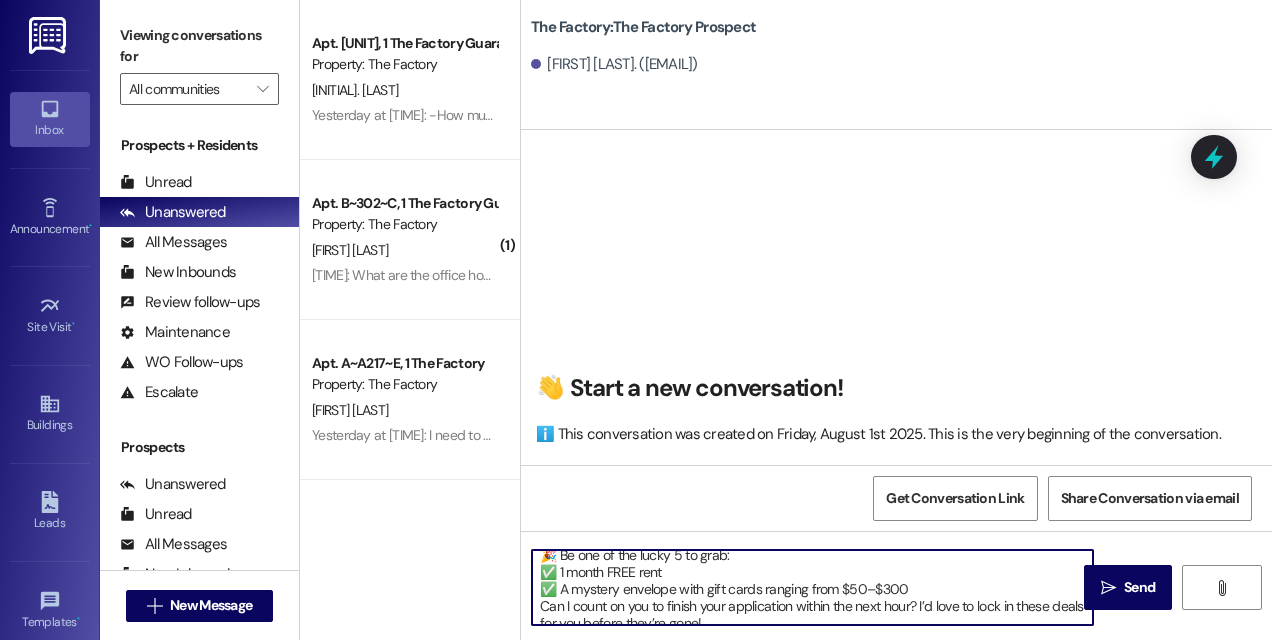 scroll, scrollTop: 72, scrollLeft: 0, axis: vertical 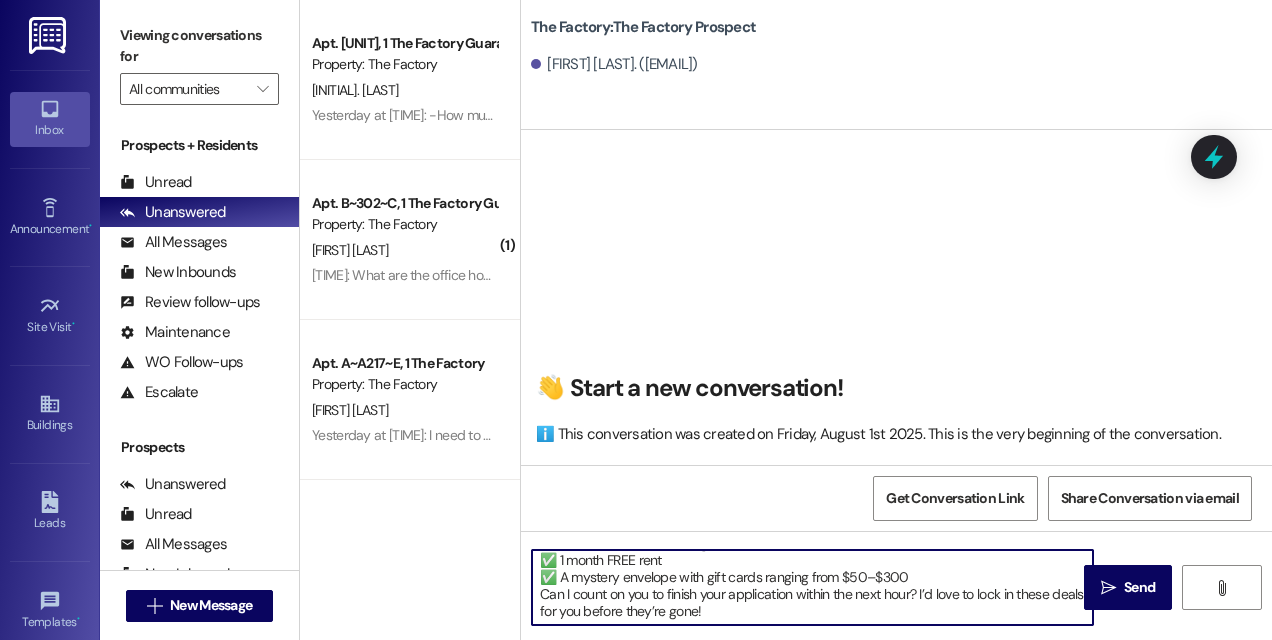 drag, startPoint x: 538, startPoint y: 564, endPoint x: 814, endPoint y: 664, distance: 293.5575 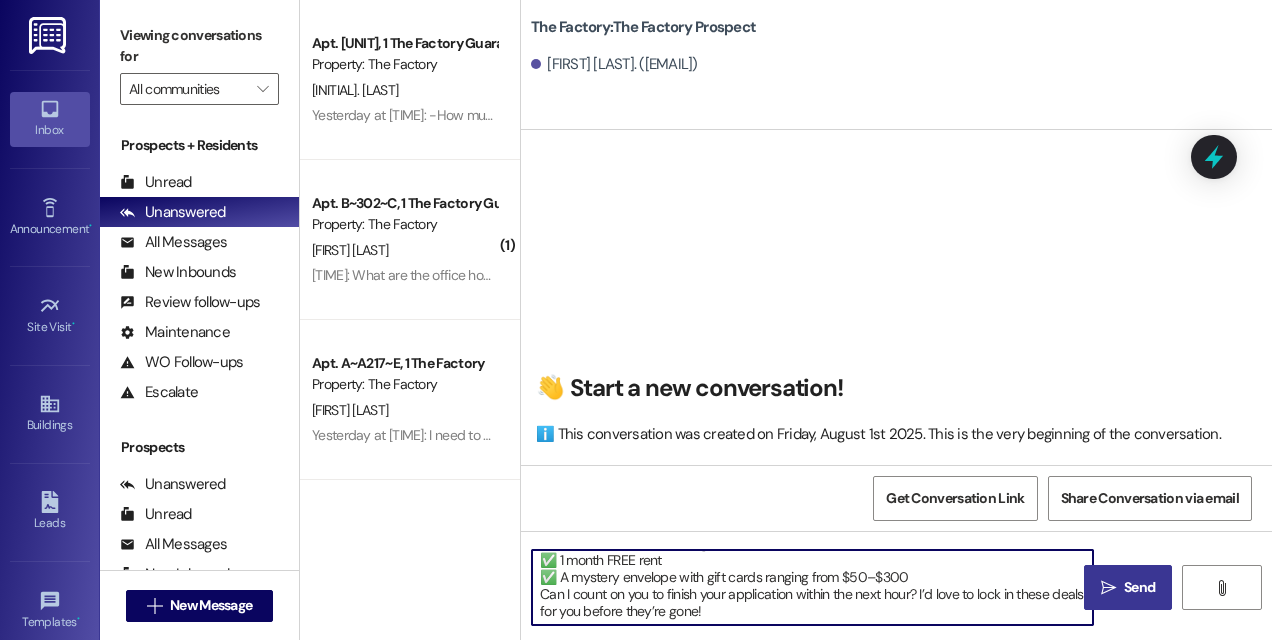 type on "Hi [FIRST]! This is Mindy from The Factory!
You do not want to miss out on these amazing move-in specials—we’re down to our last few spots!
🎉 Be one of the lucky 5 to grab:
✅ 1 month FREE rent
✅ A mystery envelope with gift cards ranging from $50–$300
Can I count on you to finish your application within the next hour? I’d love to lock in these deals for you before they’re gone!" 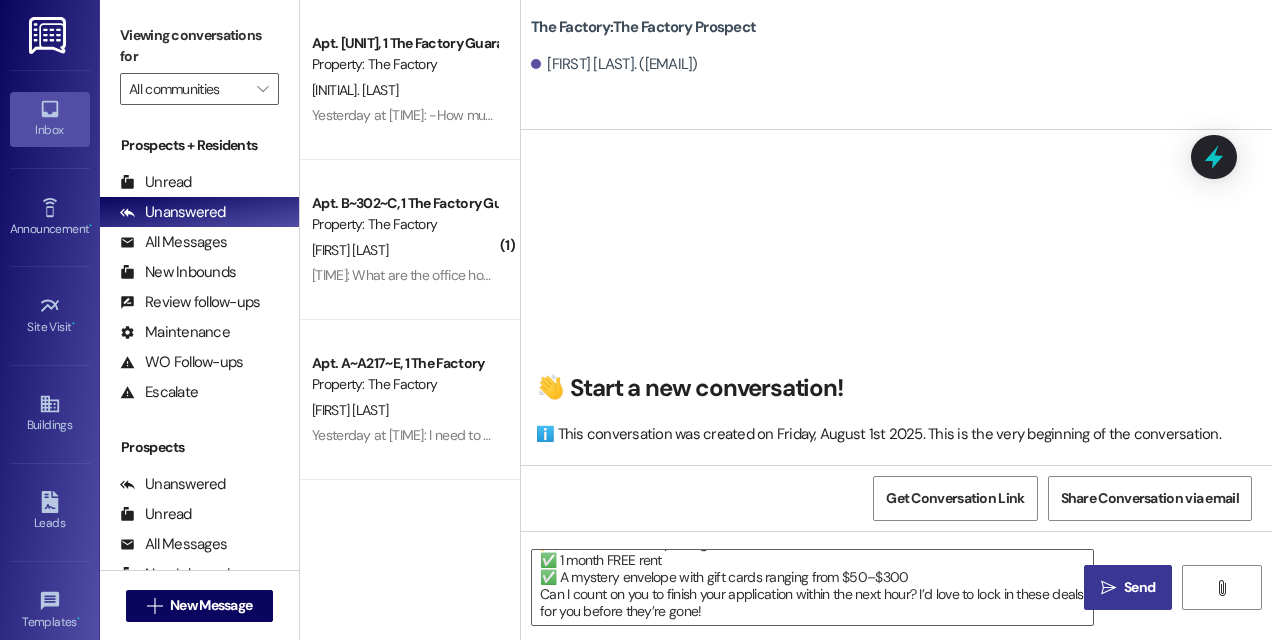 click on " Send" at bounding box center [1128, 587] 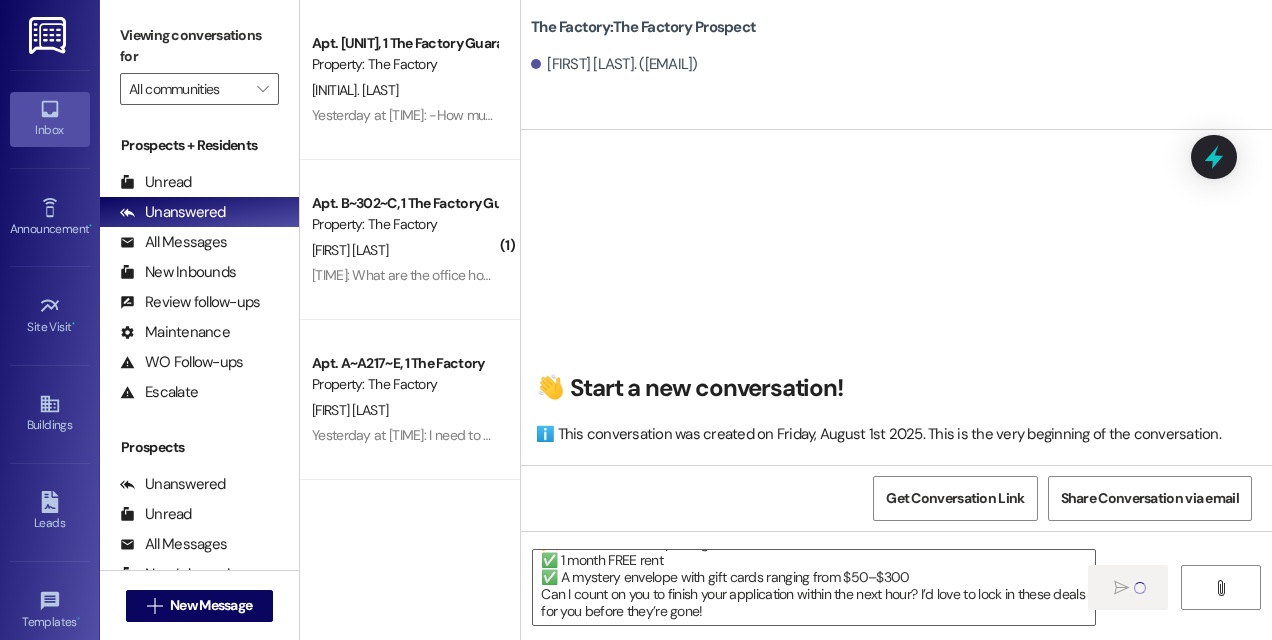 type 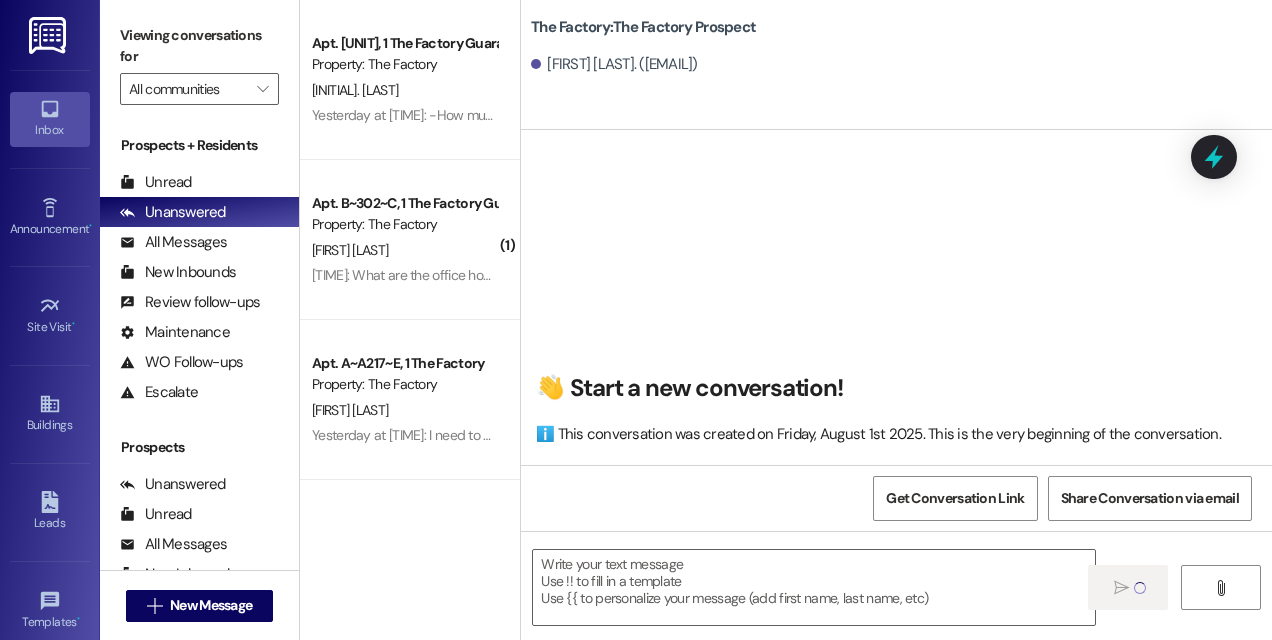 scroll, scrollTop: 0, scrollLeft: 0, axis: both 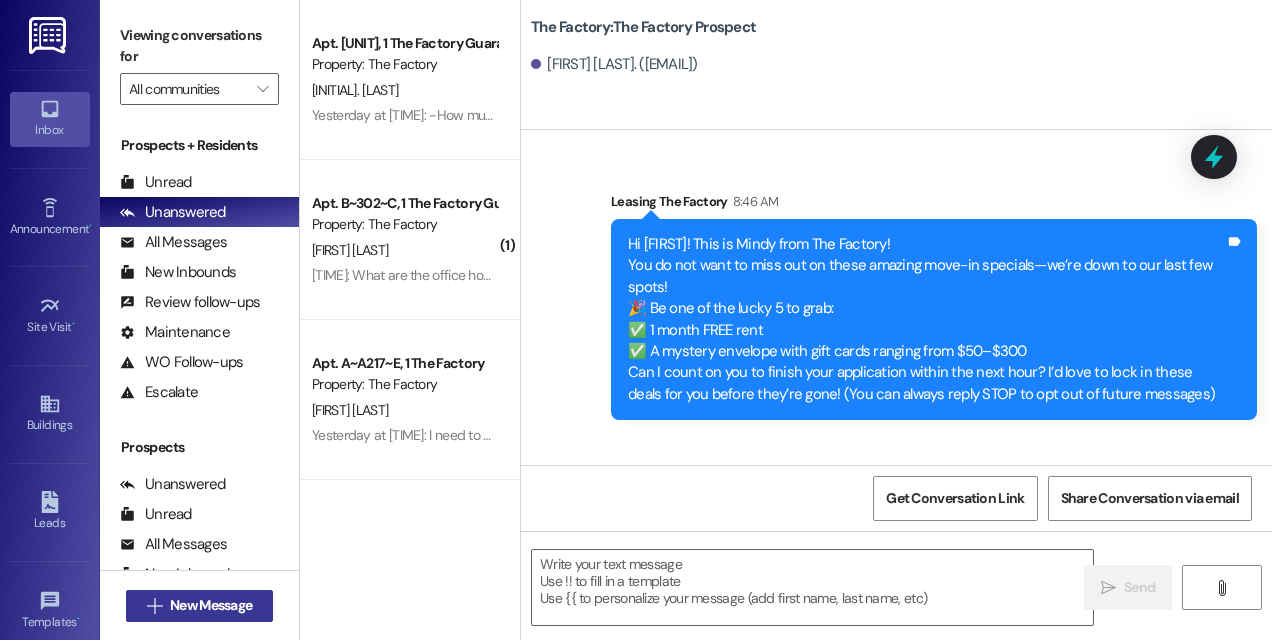 click on "New Message" at bounding box center [211, 605] 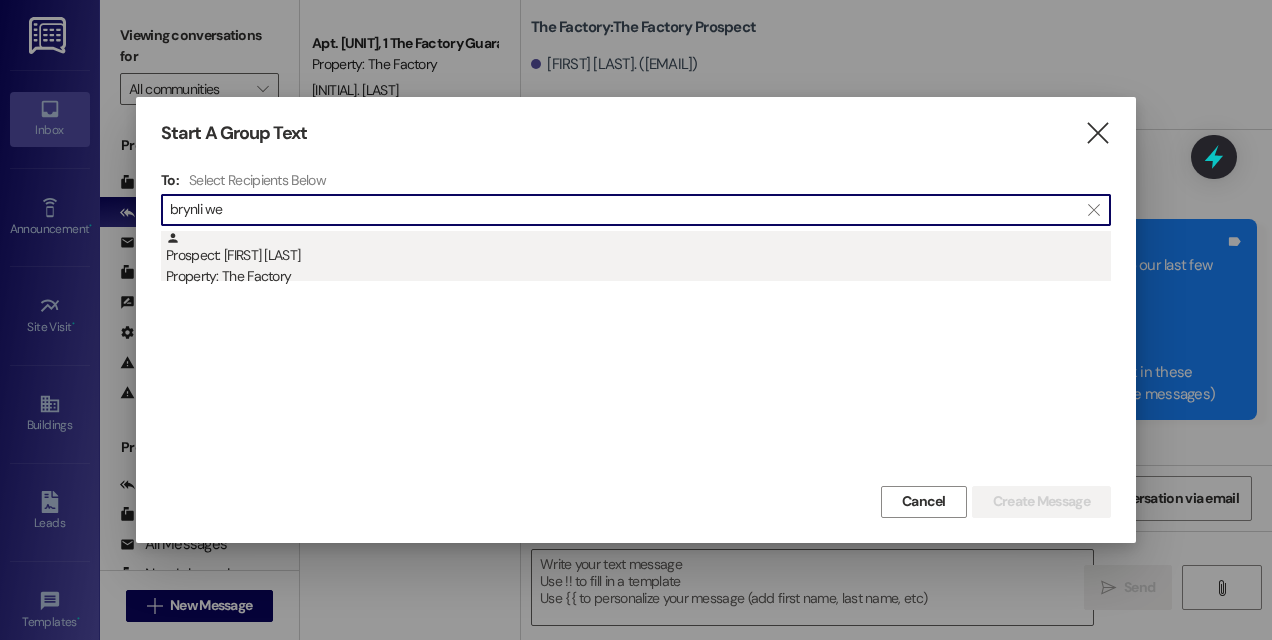 type on "brynli we" 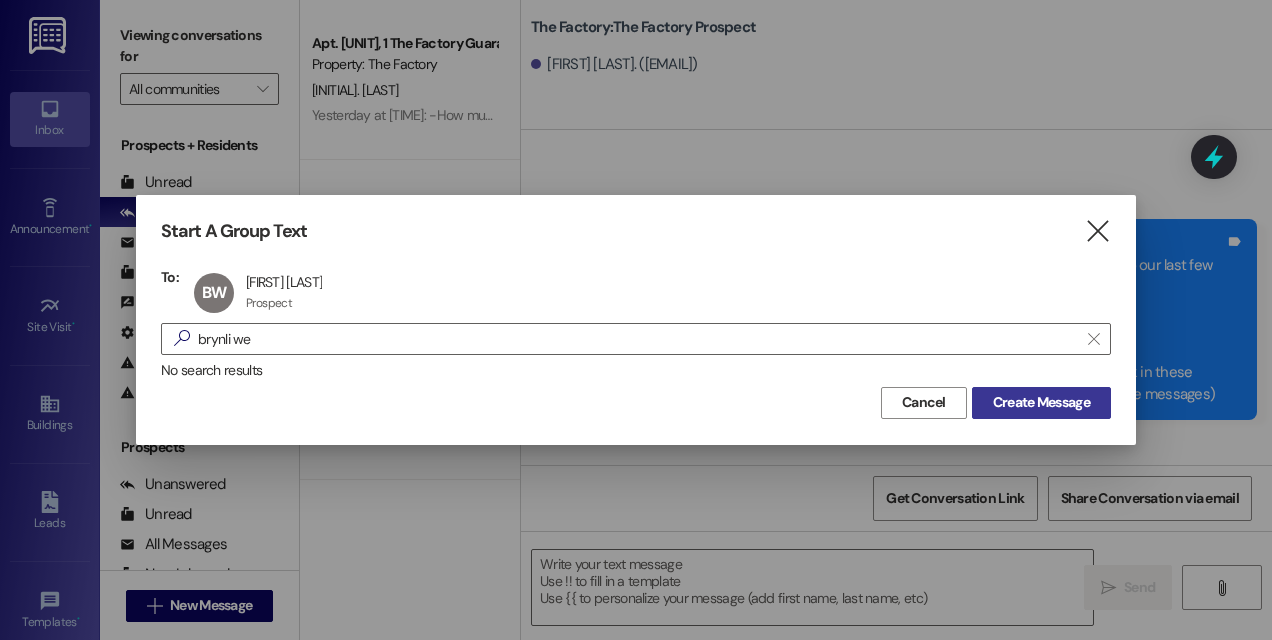click on "Create Message" at bounding box center [1041, 403] 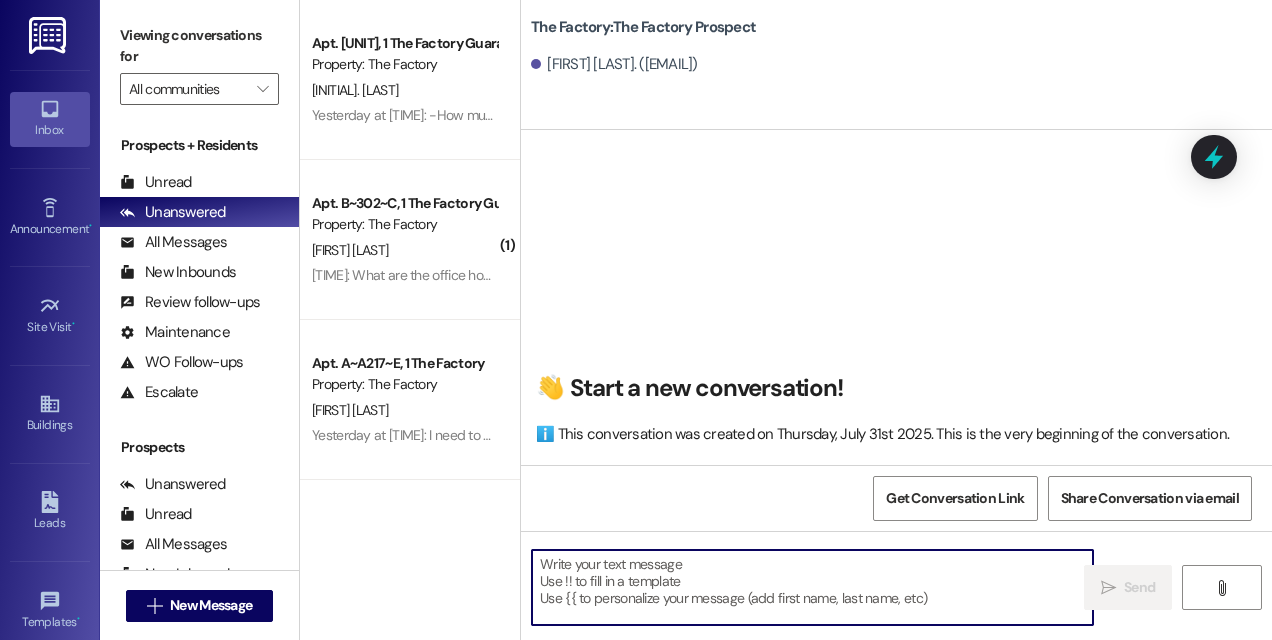 click at bounding box center (812, 587) 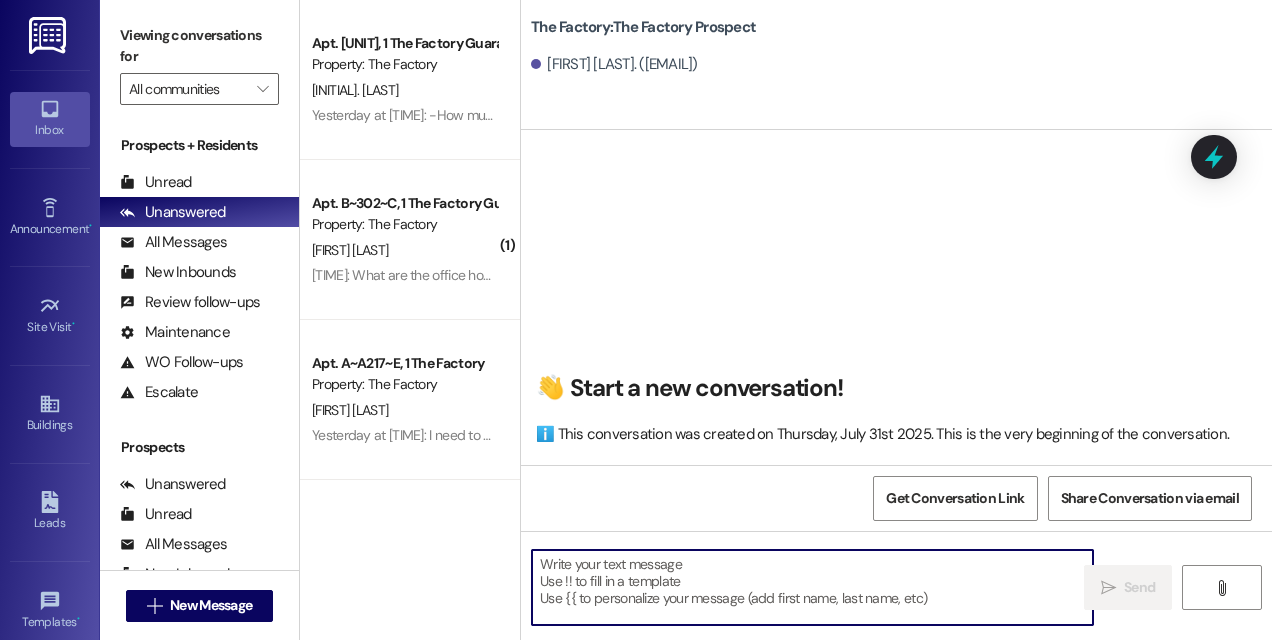 paste on "Hi! This is [FIRST] from The Factory!
You do not want to miss out on these amazing move-in specials—only 2 days left and just a few spots remaining on select floor plans!
🎉 Here’s what’s up for grabs:
✅ 1 month FREE rent
✅ A mystery envelope with gift cards from $50–$300
✅ TODAY ONLY: Sign a lease and get 50% off parking for your first 6 months!
Can I count on you to finish your application within the next hour? I’d love to lock in these specials for you before they’re gone!" 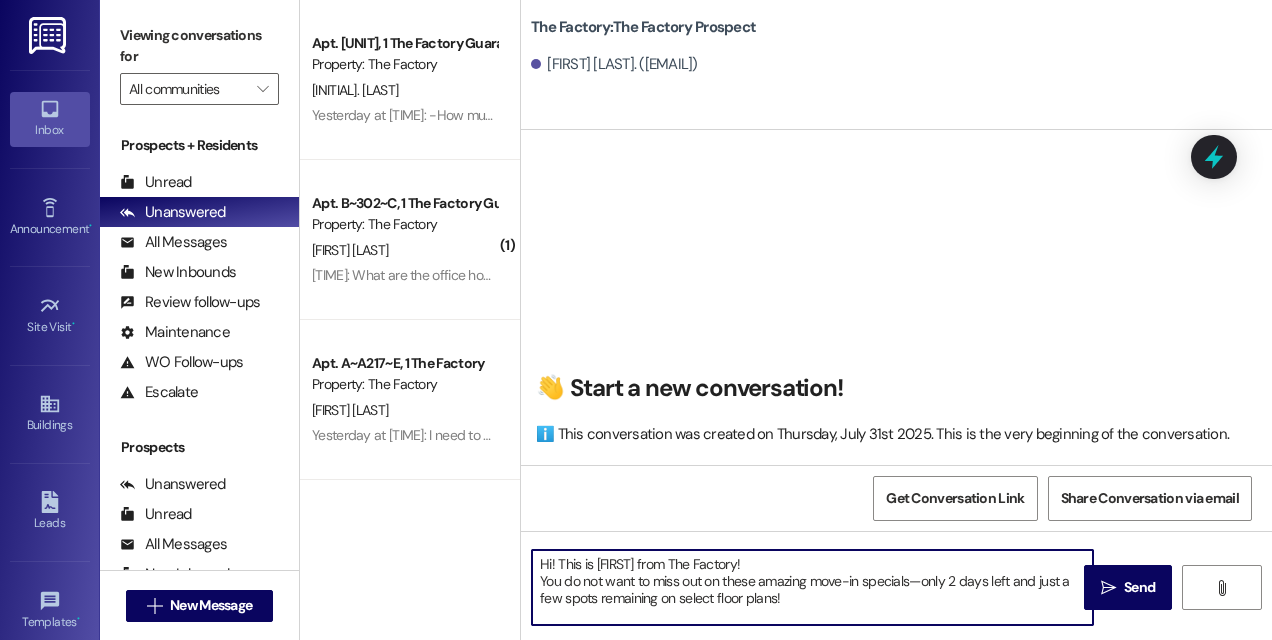 scroll, scrollTop: 118, scrollLeft: 0, axis: vertical 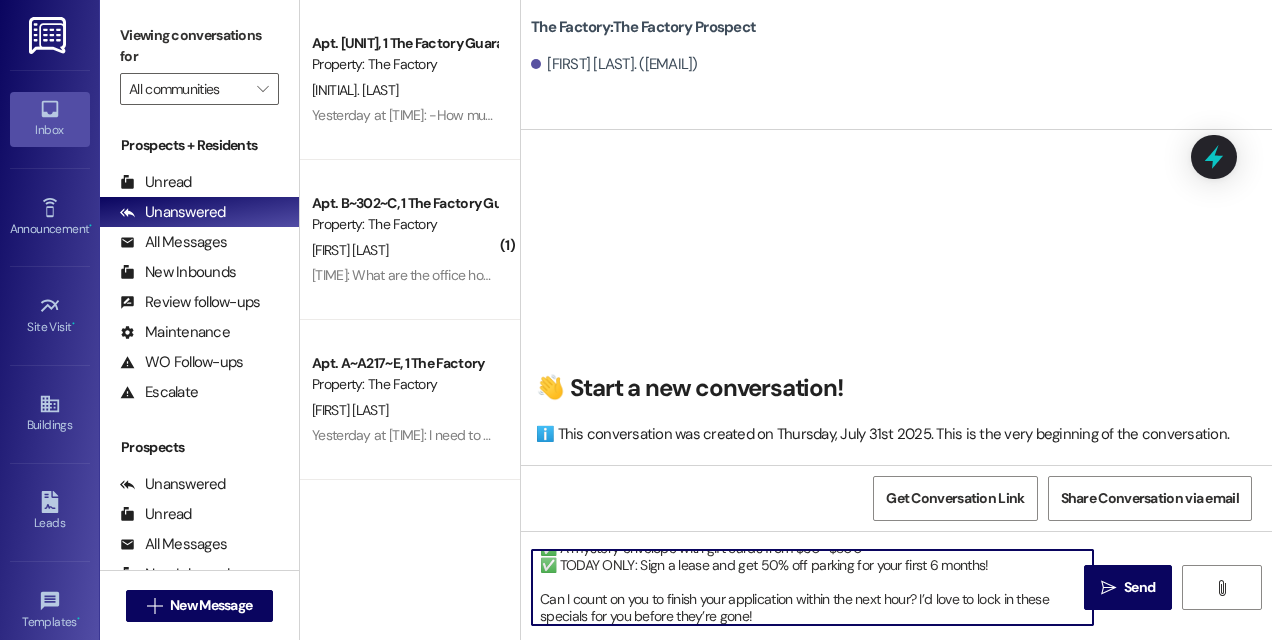 click on "Hi! This is [FIRST] from The Factory!
You do not want to miss out on these amazing move-in specials—only 2 days left and just a few spots remaining on select floor plans!
🎉 Here’s what’s up for grabs:
✅ 1 month FREE rent
✅ A mystery envelope with gift cards from $50–$300
✅ TODAY ONLY: Sign a lease and get 50% off parking for your first 6 months!
Can I count on you to finish your application within the next hour? I’d love to lock in these specials for you before they’re gone!" at bounding box center [812, 587] 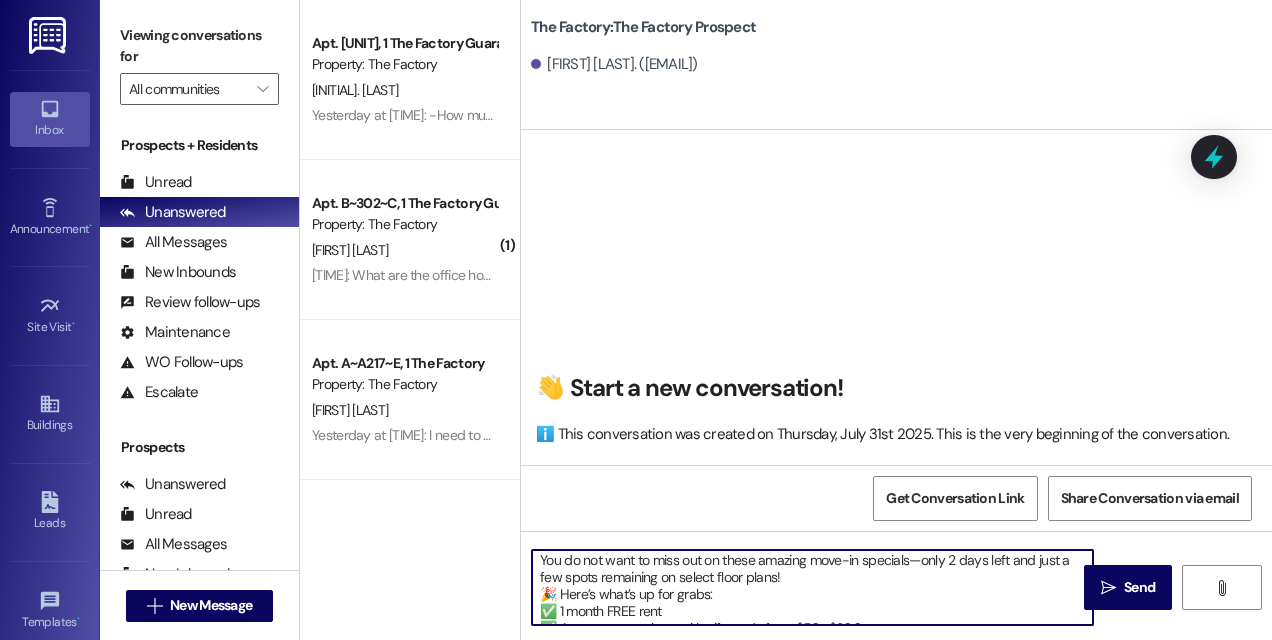 scroll, scrollTop: 4, scrollLeft: 0, axis: vertical 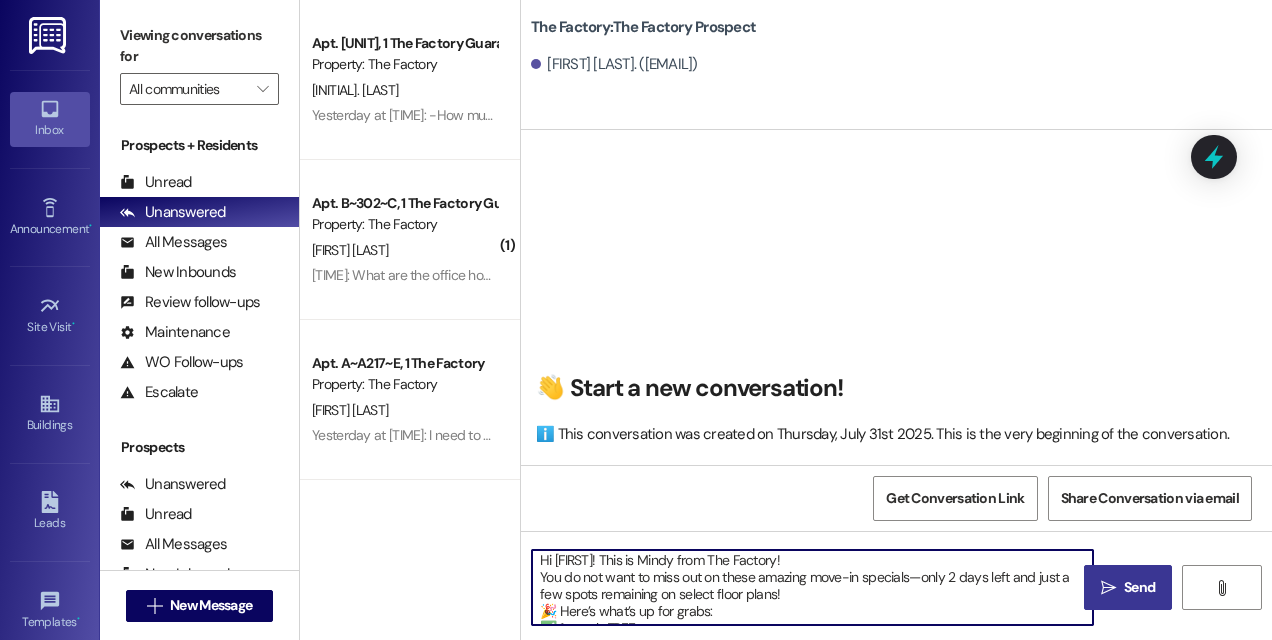 type on "Hi [FIRST]! This is Mindy from The Factory!
You do not want to miss out on these amazing move-in specials—only 2 days left and just a few spots remaining on select floor plans!
🎉 Here’s what’s up for grabs:
✅ 1 month FREE rent
✅ A mystery envelope with gift cards from $50–$300
✅ TODAY ONLY: Sign a lease and get 50% off parking for your first 6 months!
Can I count on you to finish your application within the next hour? I’d love to lock in these specials for you before they’re gone!" 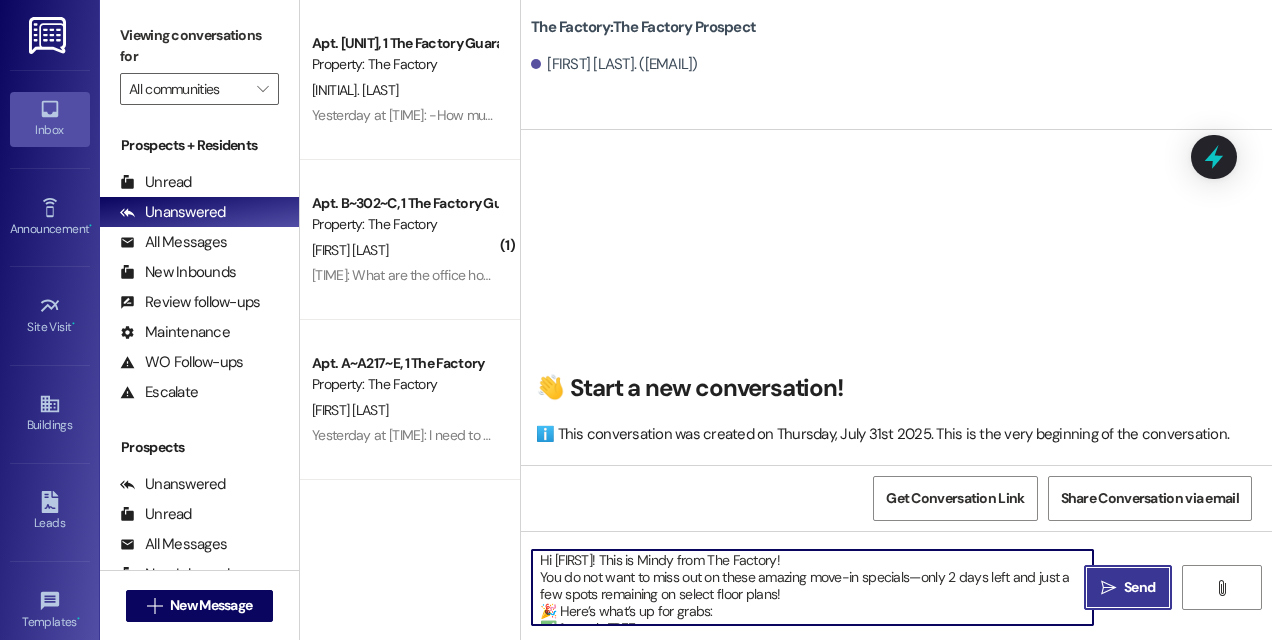 click on "Send" at bounding box center (1139, 587) 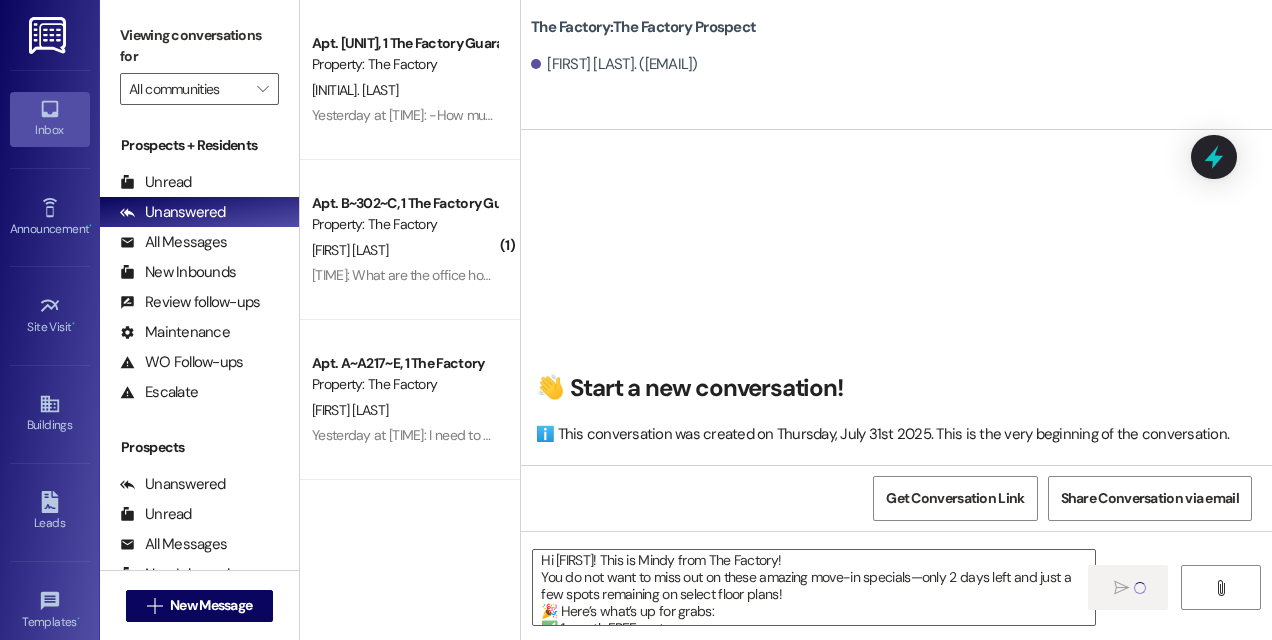 type 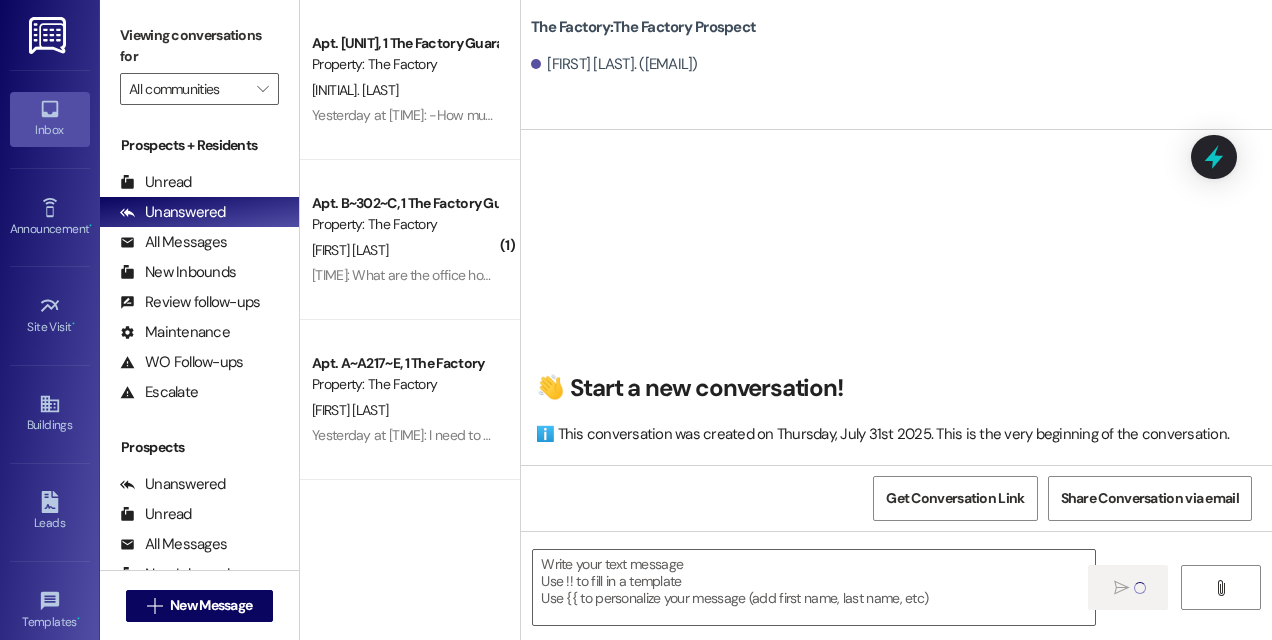 scroll, scrollTop: 0, scrollLeft: 0, axis: both 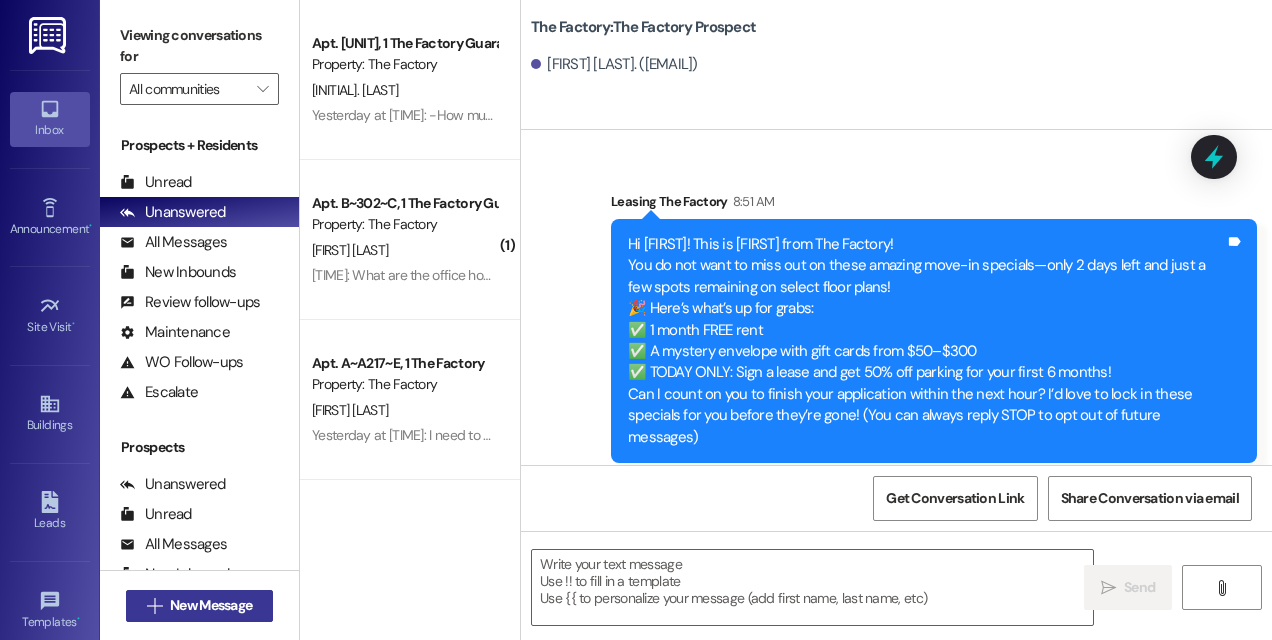 click on "New Message" at bounding box center [211, 605] 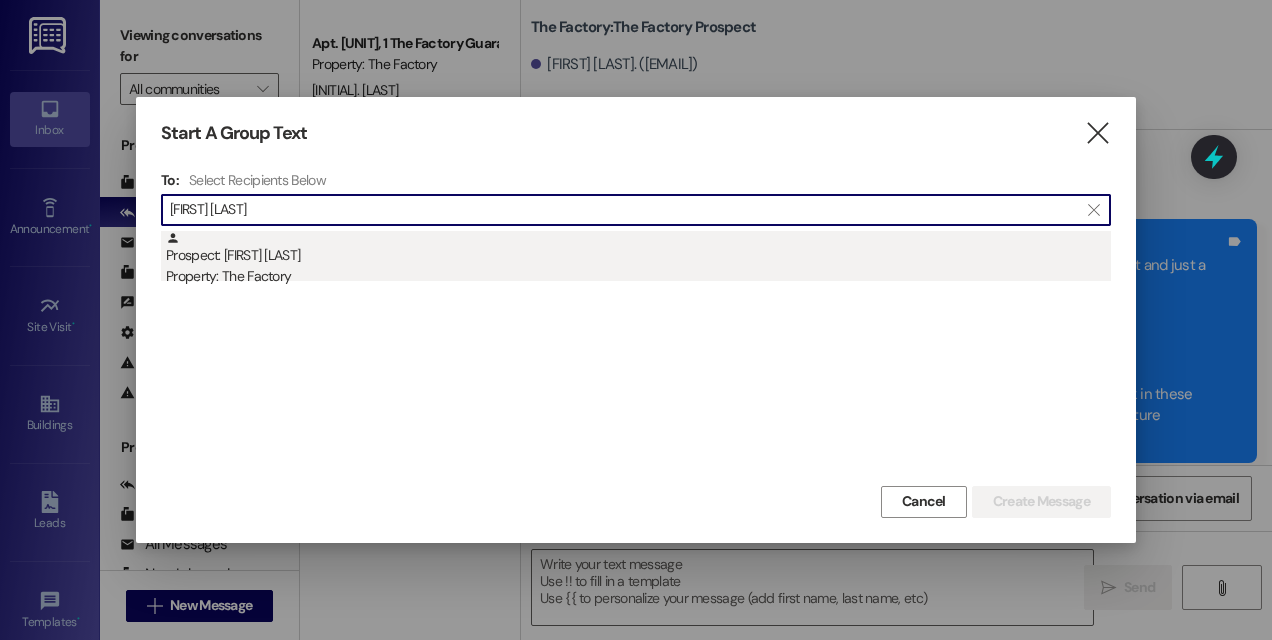 type on "[FIRST] [LAST]" 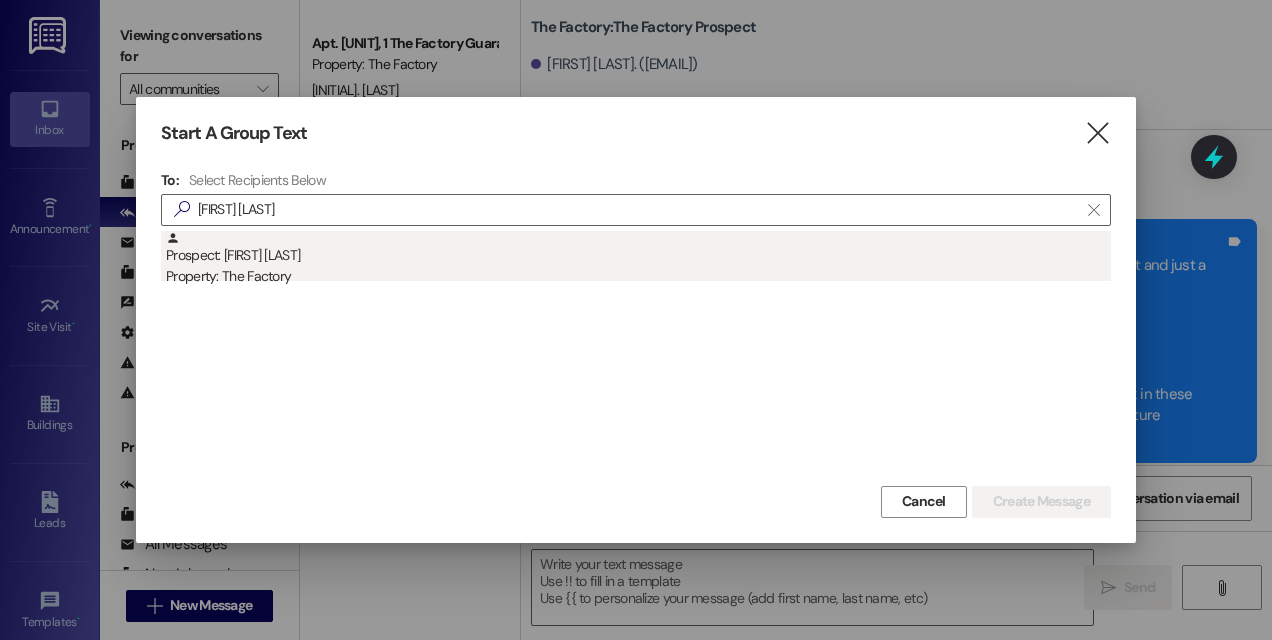 click on "Property: The Factory" at bounding box center (638, 276) 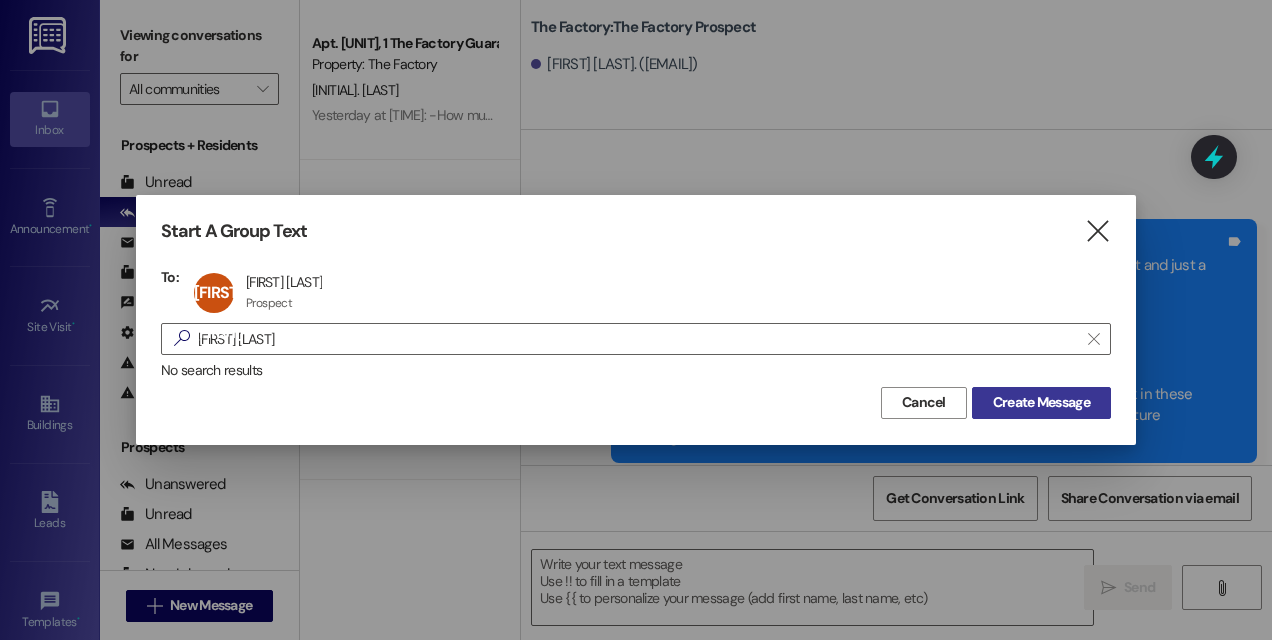 click on "Create Message" at bounding box center (1041, 402) 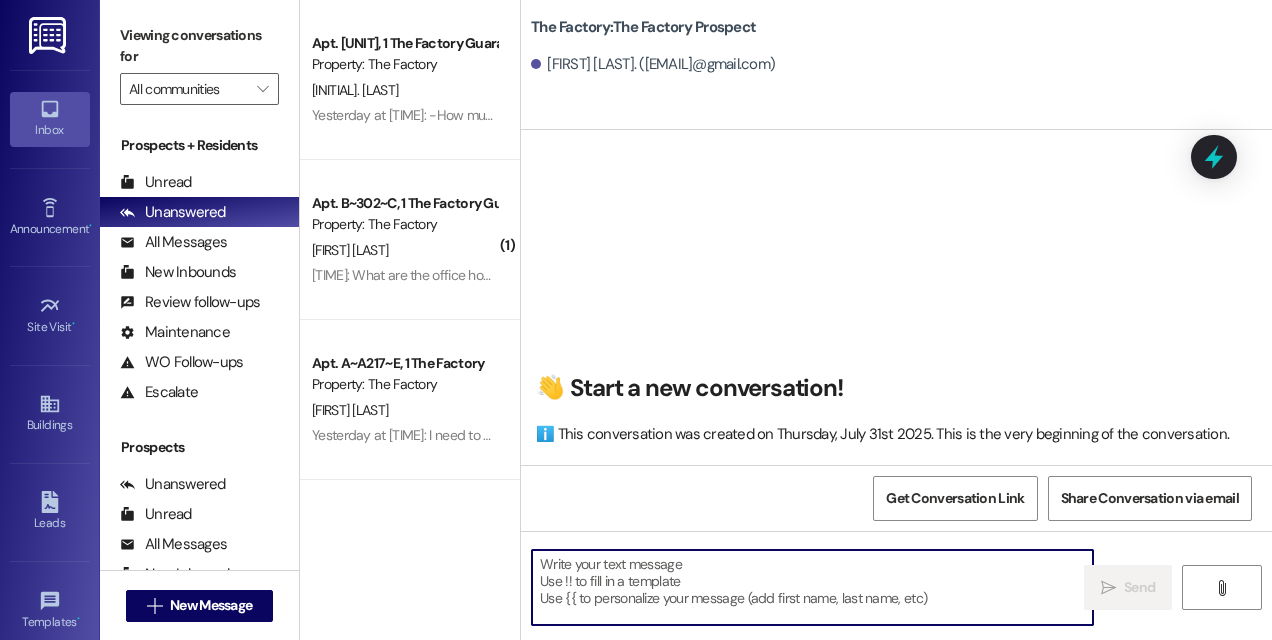 click at bounding box center (812, 587) 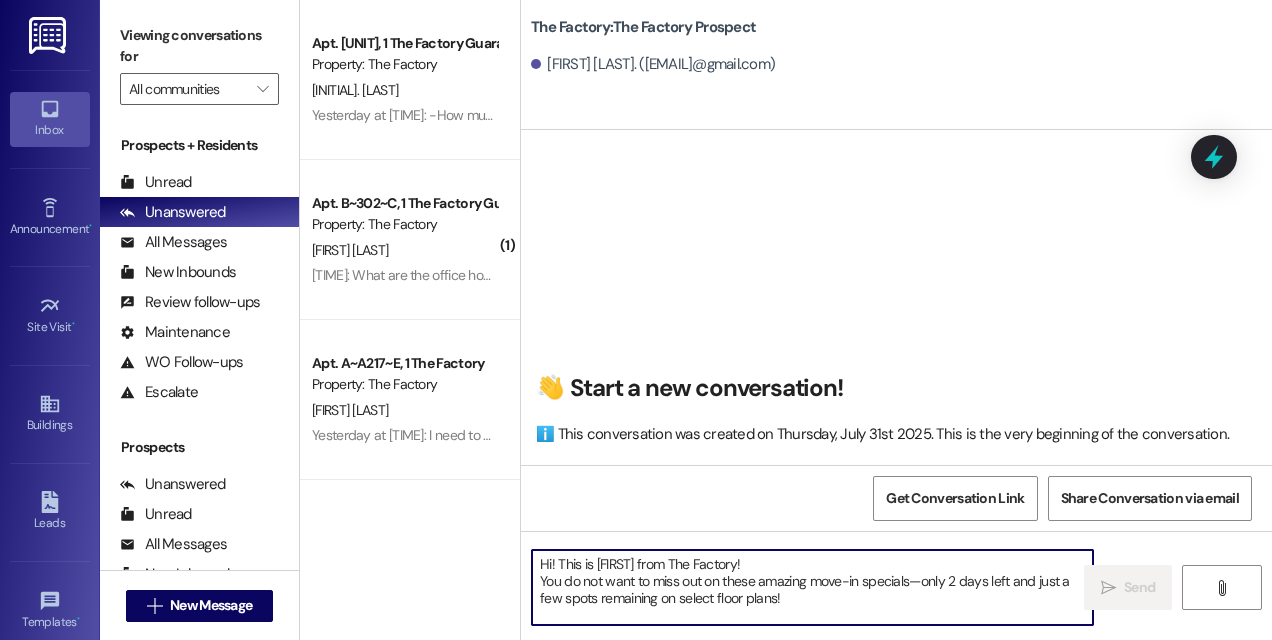 scroll, scrollTop: 118, scrollLeft: 0, axis: vertical 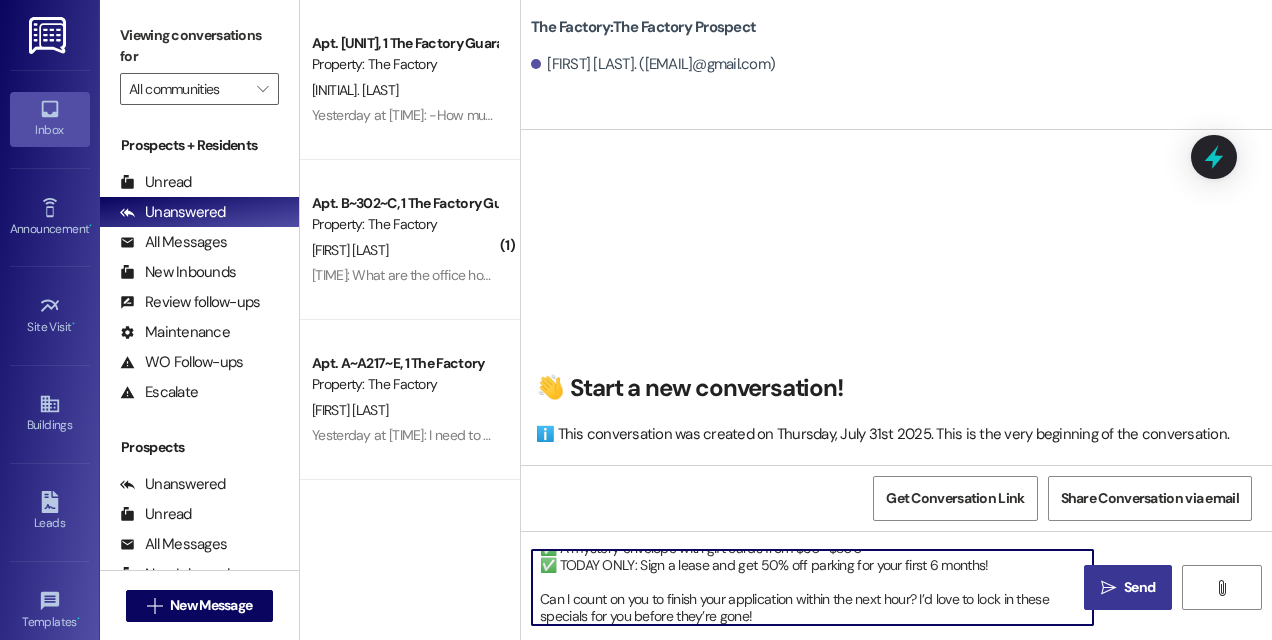click on "Hi! This is [FIRST] from The Factory!
You do not want to miss out on these amazing move-in specials—only 2 days left and just a few spots remaining on select floor plans!
🎉 Here’s what’s up for grabs:
✅ 1 month FREE rent
✅ A mystery envelope with gift cards from $50–$300
✅ TODAY ONLY: Sign a lease and get 50% off parking for your first 6 months!
Can I count on you to finish your application within the next hour? I’d love to lock in these specials for you before they’re gone!" at bounding box center (812, 587) 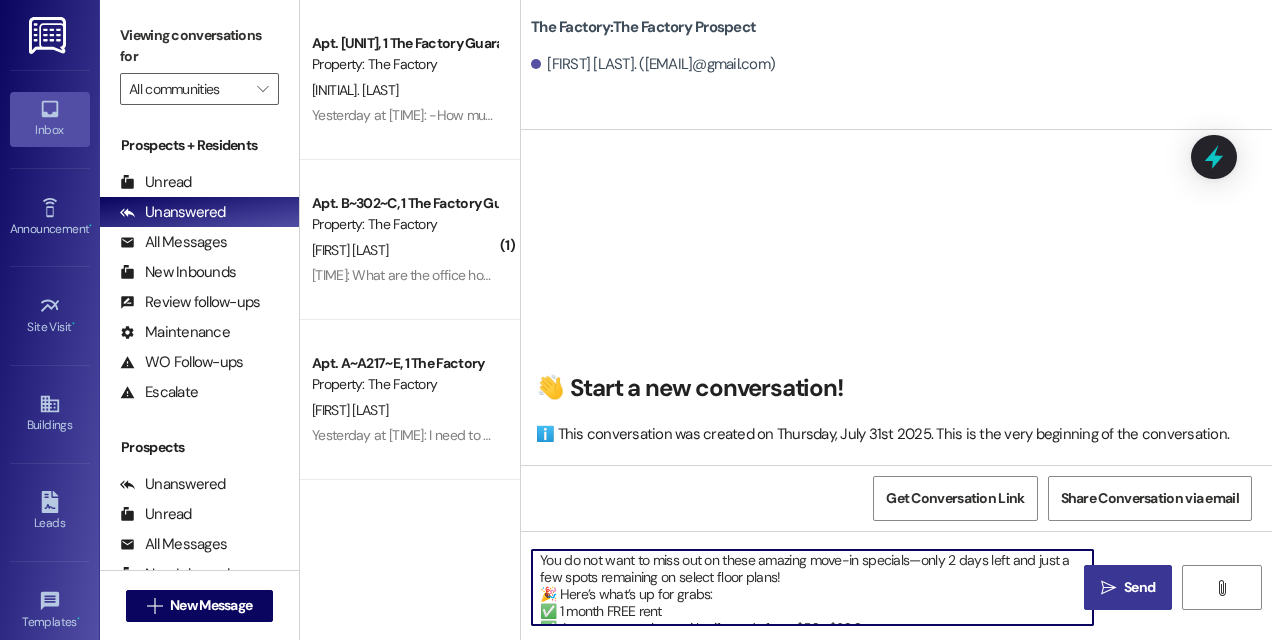 scroll, scrollTop: 4, scrollLeft: 0, axis: vertical 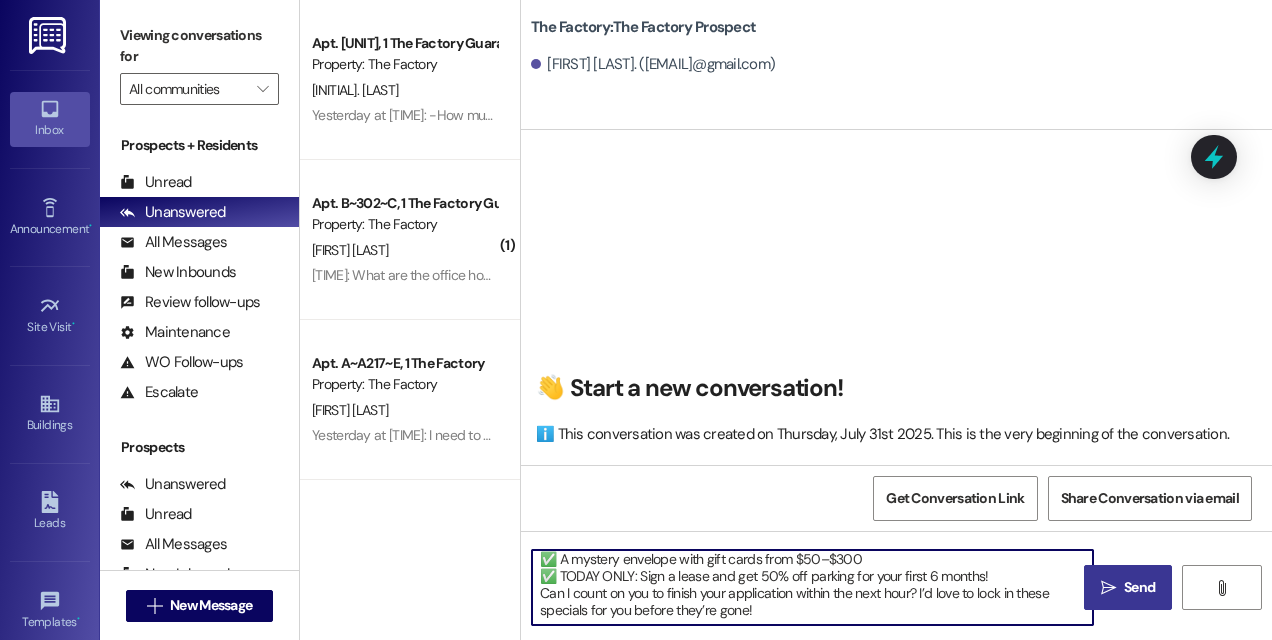 drag, startPoint x: 536, startPoint y: 560, endPoint x: 784, endPoint y: 665, distance: 269.31207 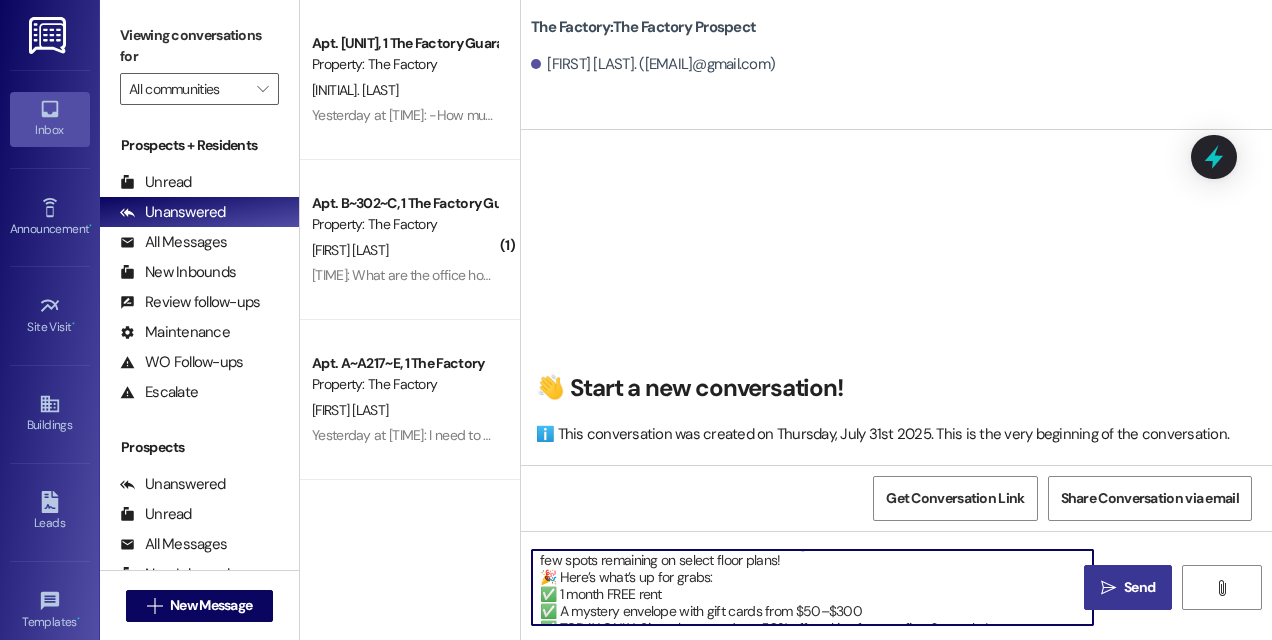 scroll, scrollTop: 4, scrollLeft: 0, axis: vertical 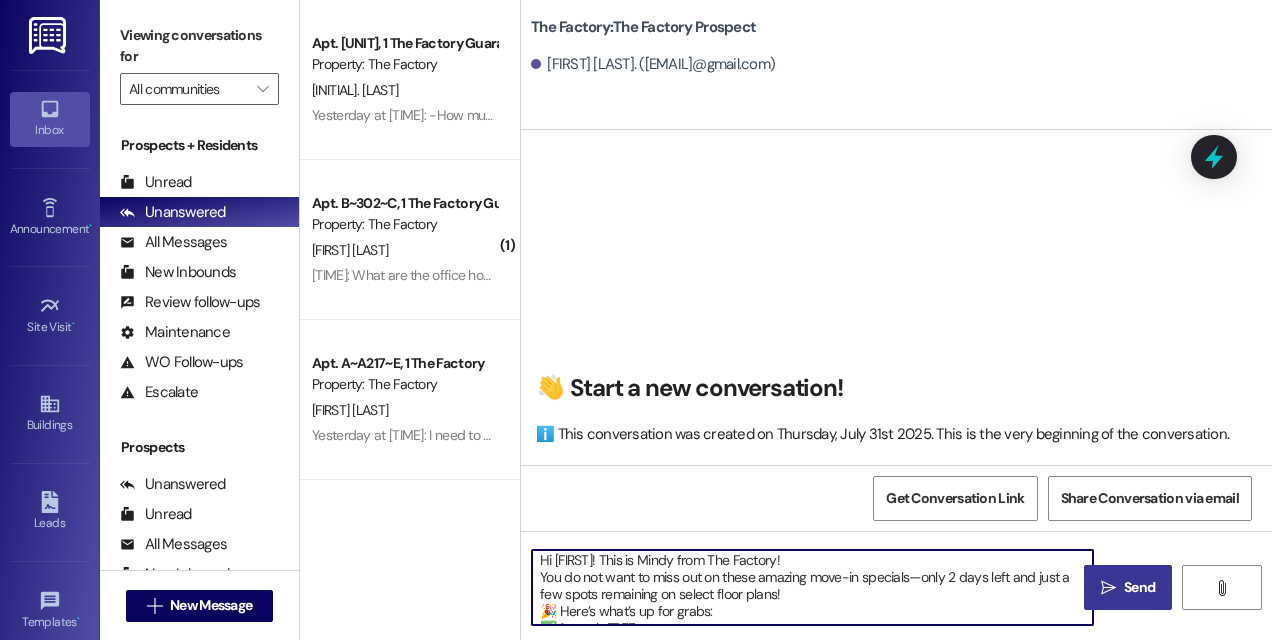 type on "Hi [FIRST]! This is Mindy from The Factory!
You do not want to miss out on these amazing move-in specials—only 2 days left and just a few spots remaining on select floor plans!
🎉 Here’s what’s up for grabs:
✅ 1 month FREE rent
✅ A mystery envelope with gift cards from $50–$300
✅ TODAY ONLY: Sign a lease and get 50% off parking for your first 6 months!
Can I count on you to finish your application within the next hour? I’d love to lock in these specials for you before they’re gone!" 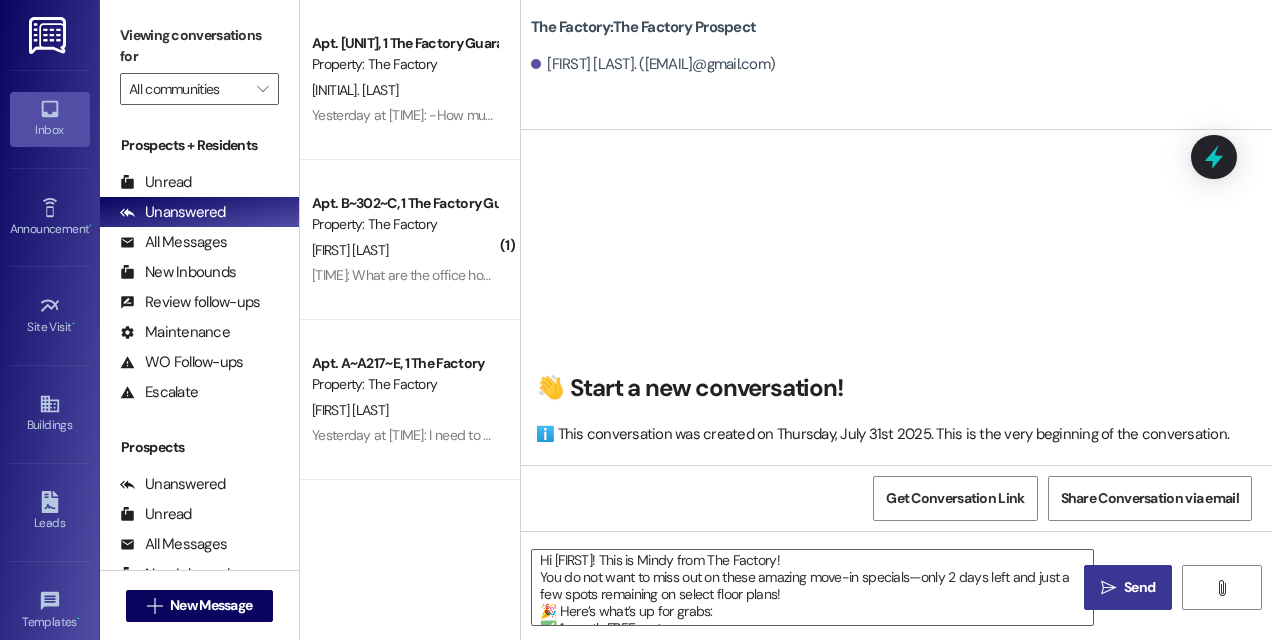click on "Send" at bounding box center [1139, 587] 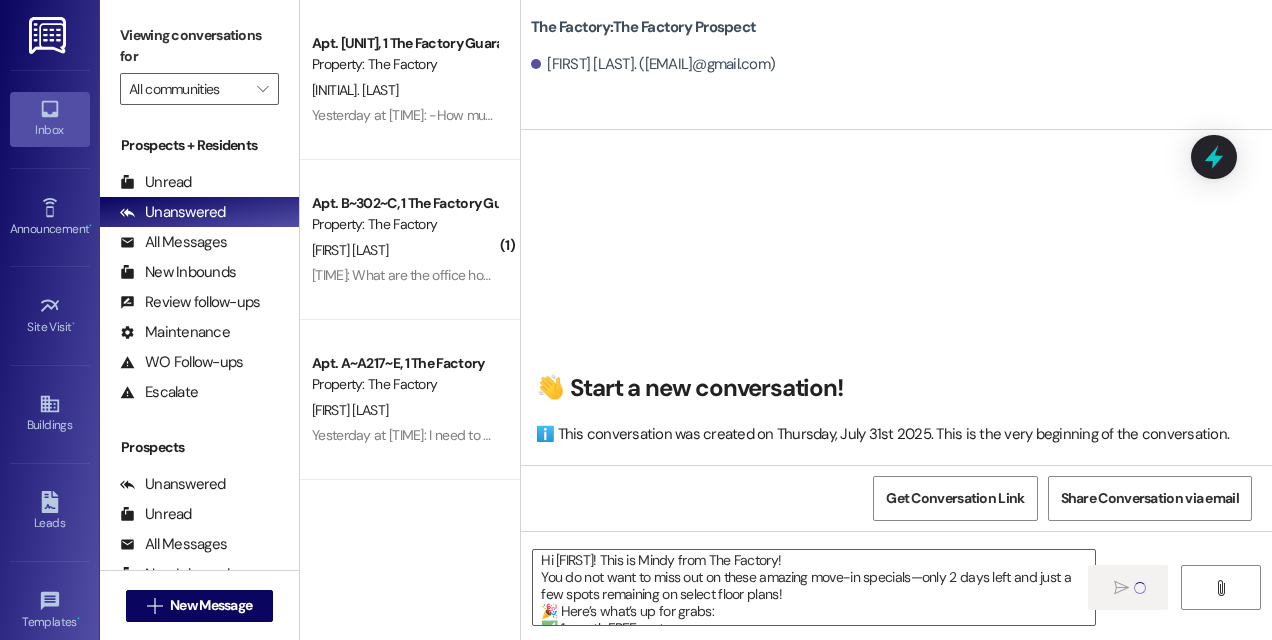 type 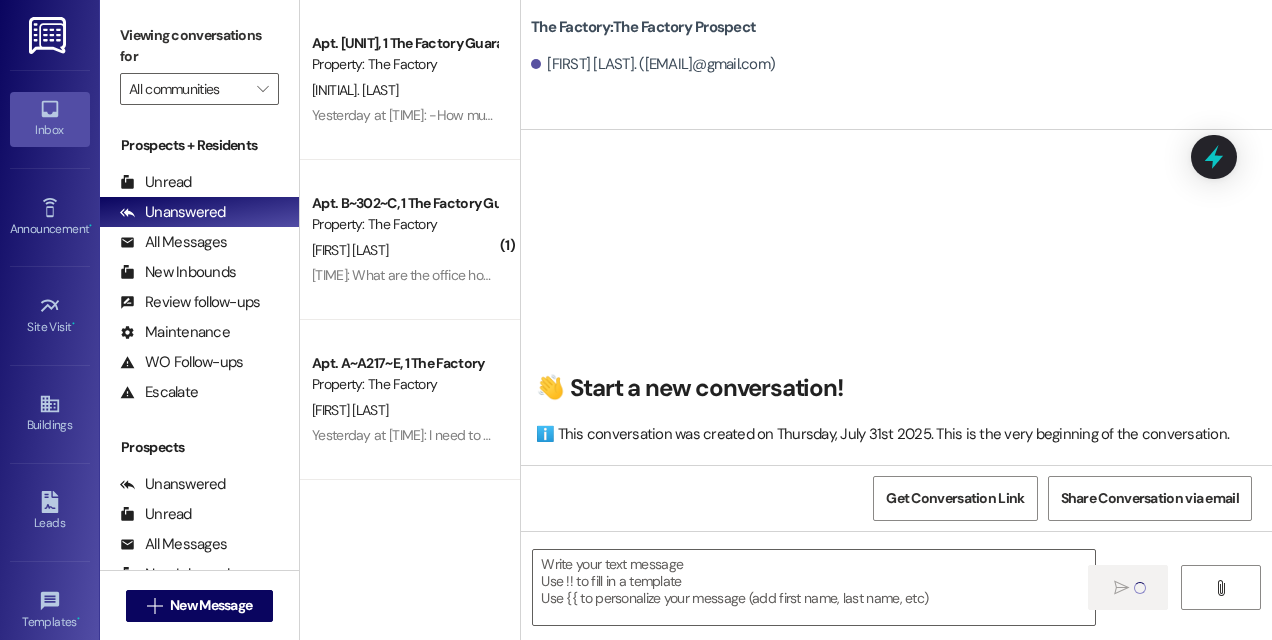 scroll, scrollTop: 0, scrollLeft: 0, axis: both 